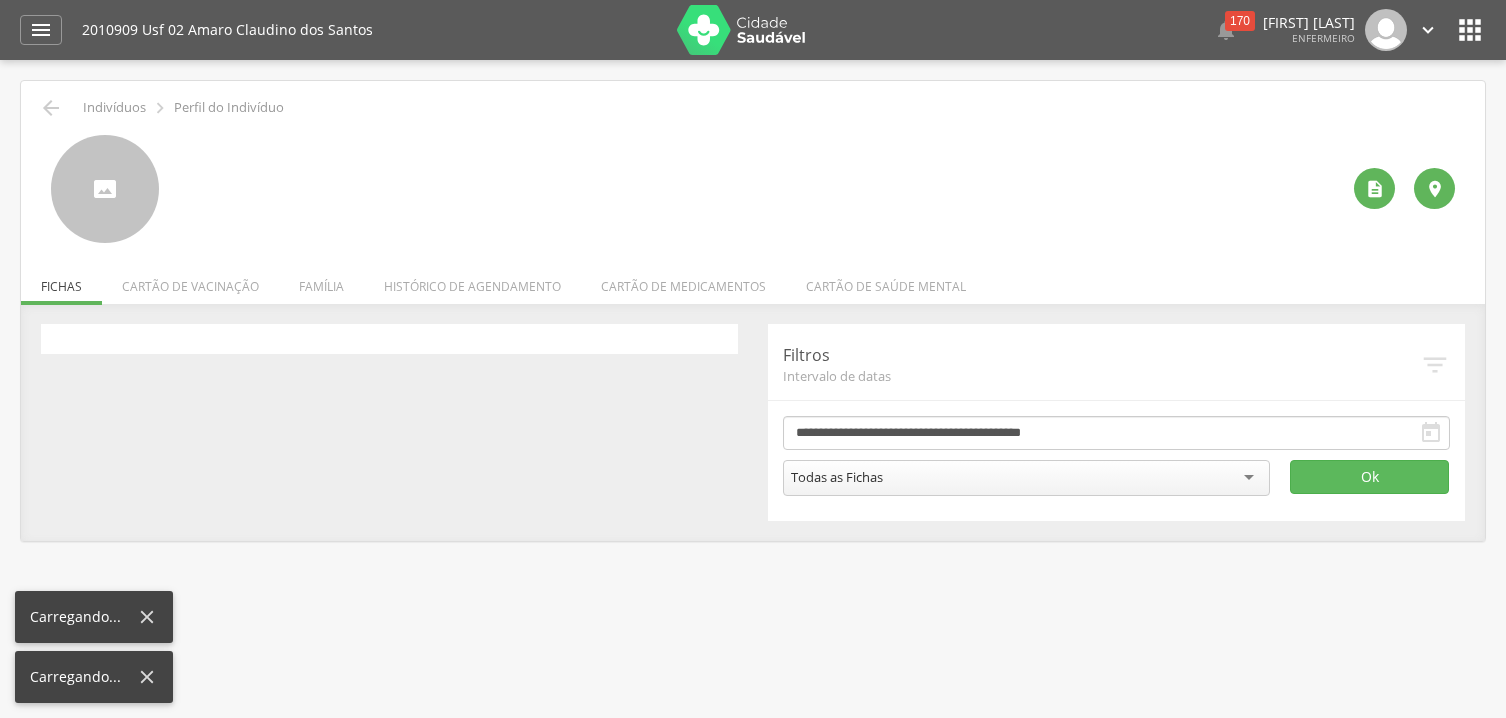 scroll, scrollTop: 0, scrollLeft: 0, axis: both 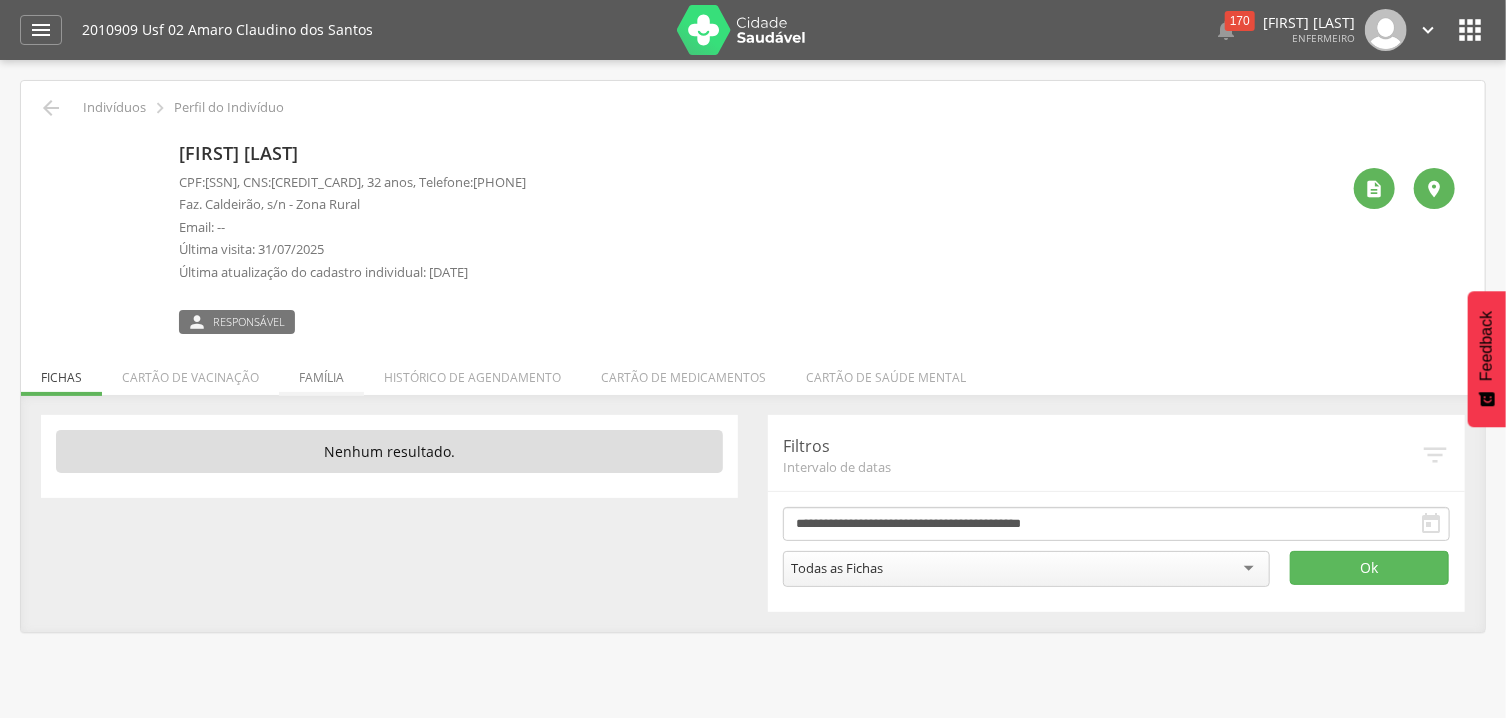 click on "Família" at bounding box center [321, 372] 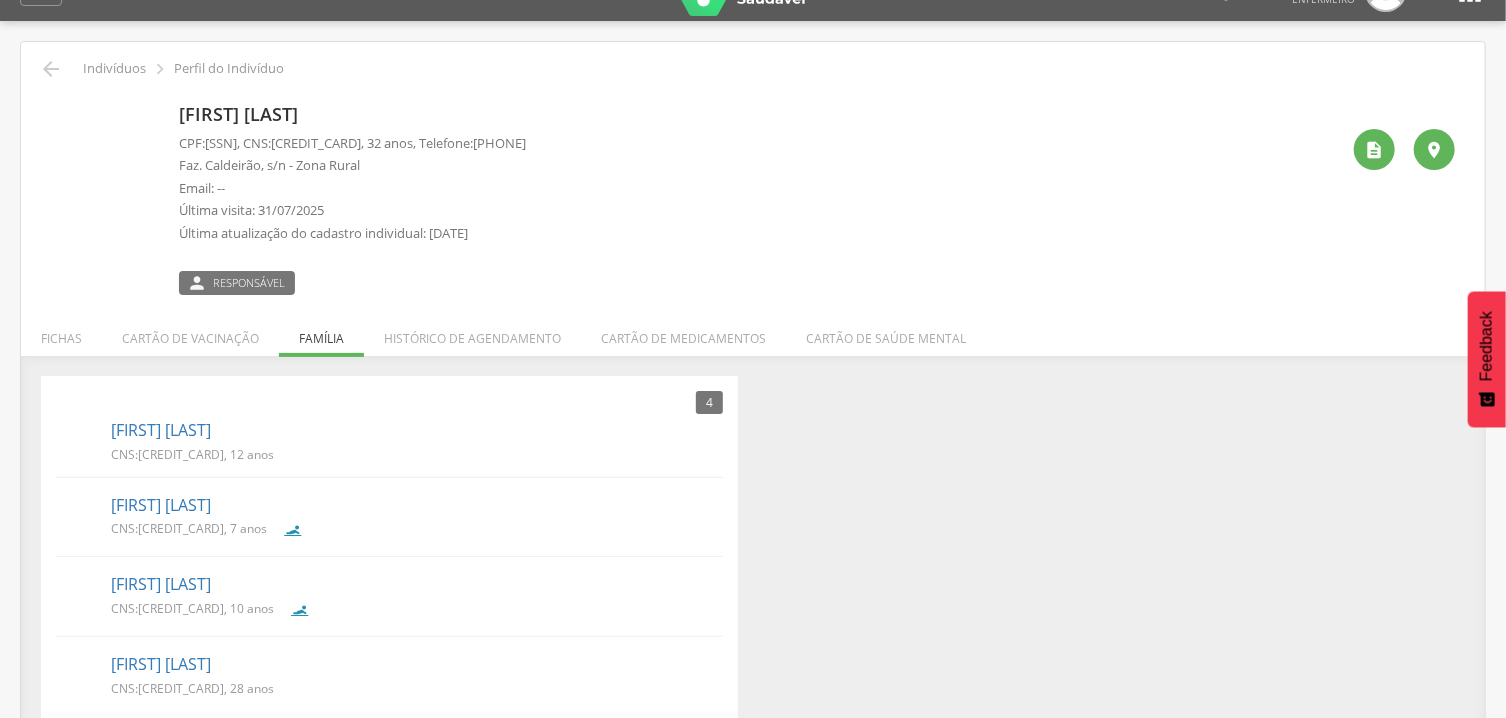 scroll, scrollTop: 63, scrollLeft: 0, axis: vertical 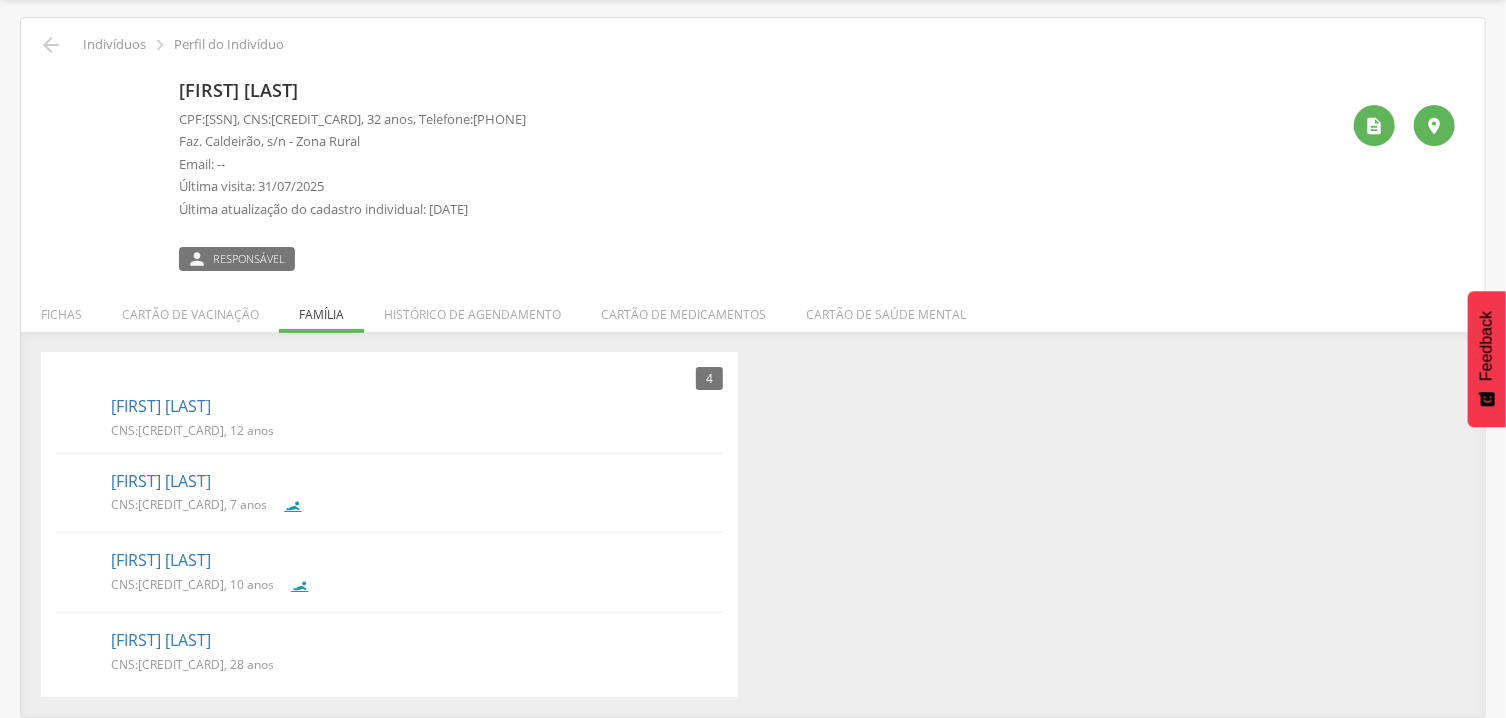 click at bounding box center (51, 83) 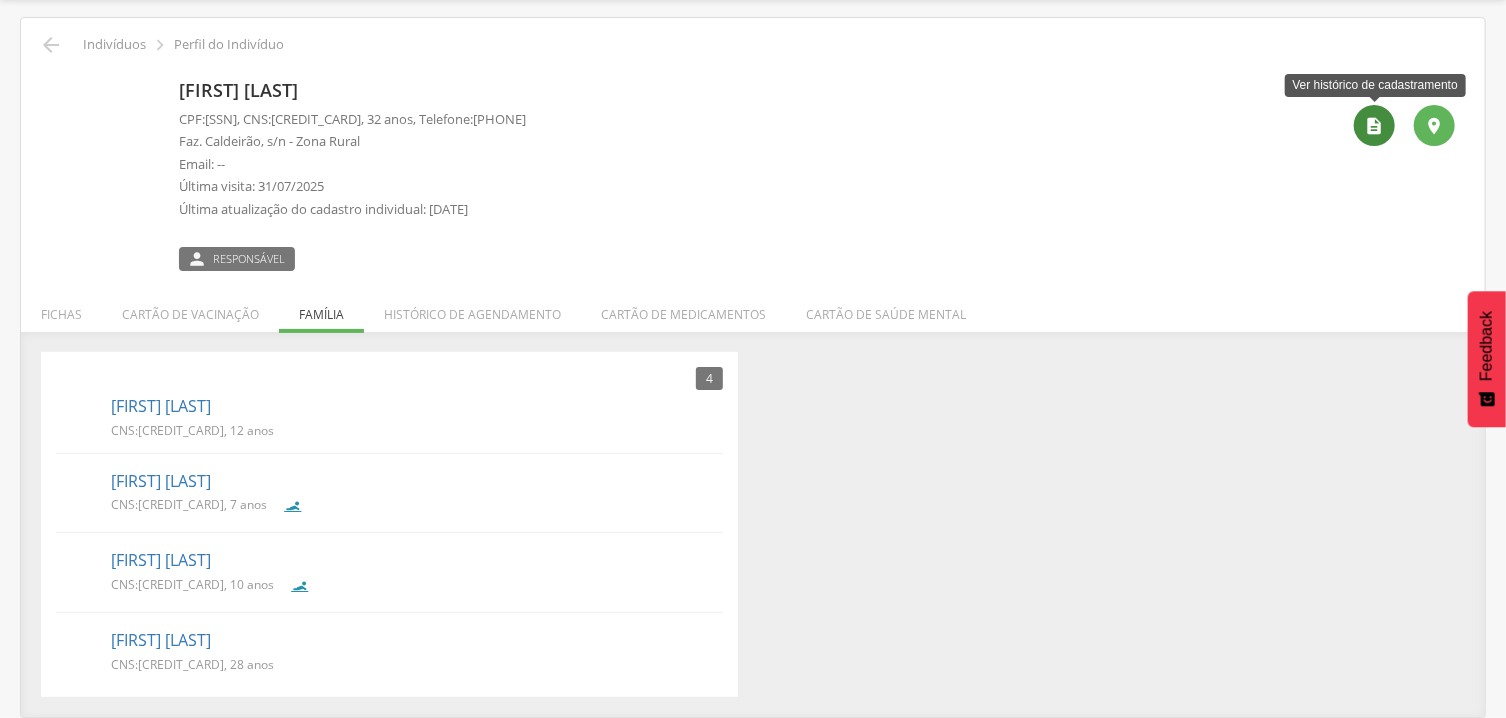 click on "" at bounding box center [1374, 125] 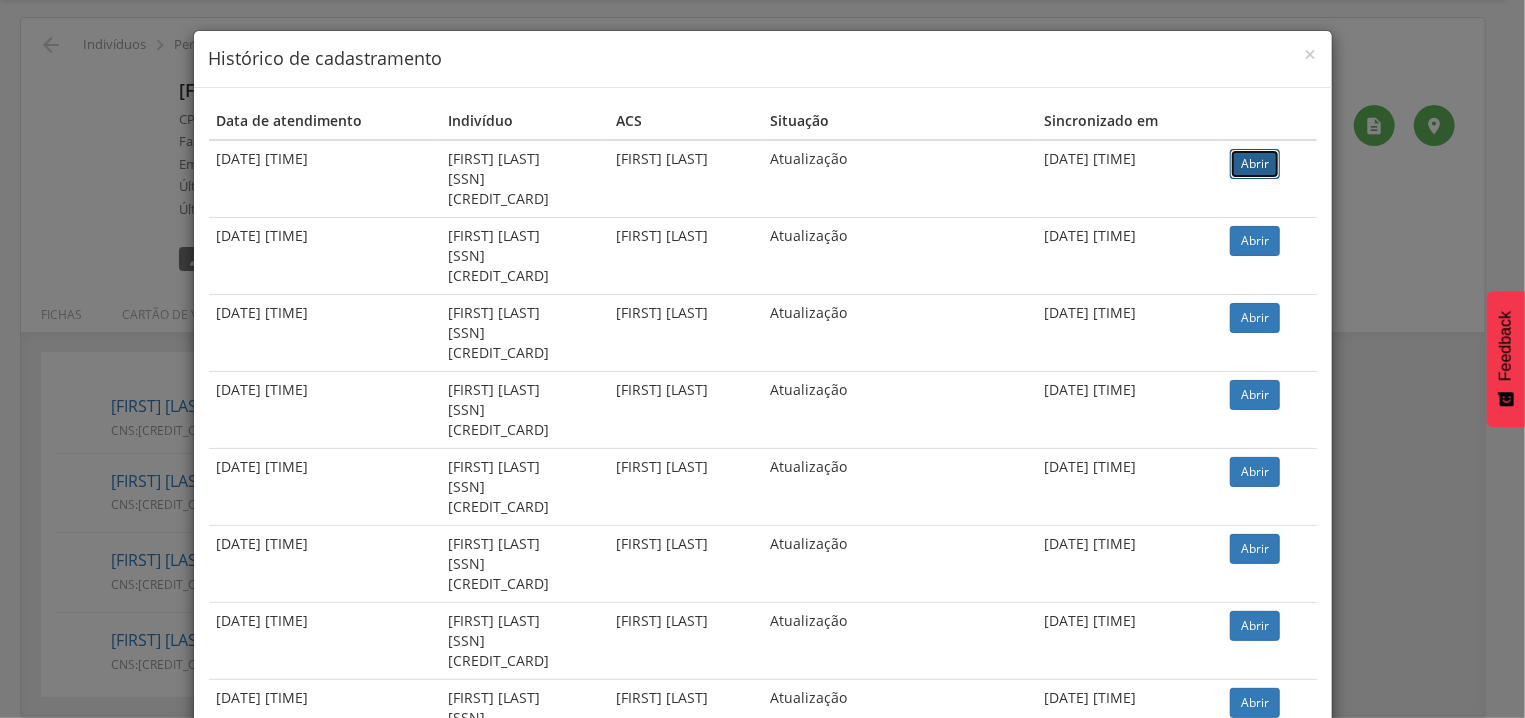 click on "Abrir" at bounding box center [1255, 164] 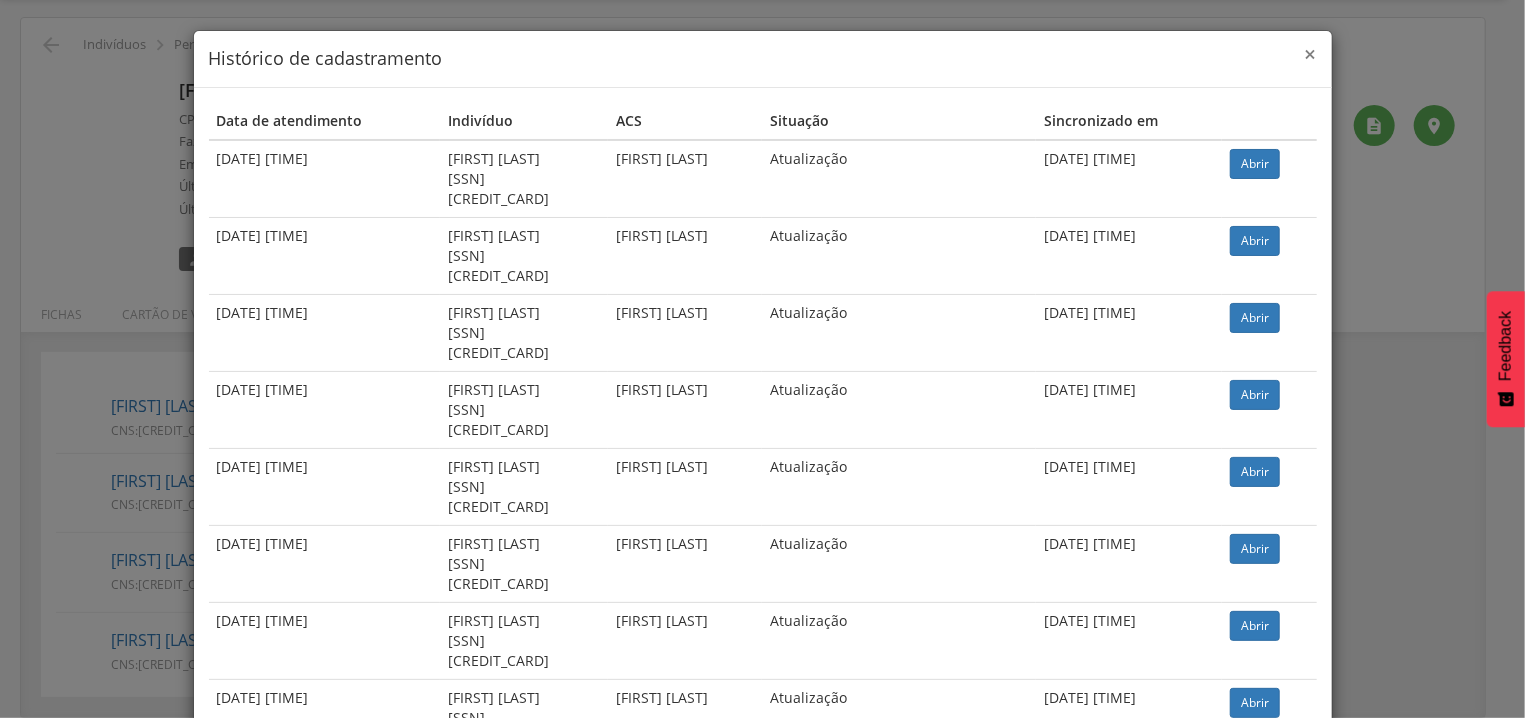 click on "×" at bounding box center (1311, 54) 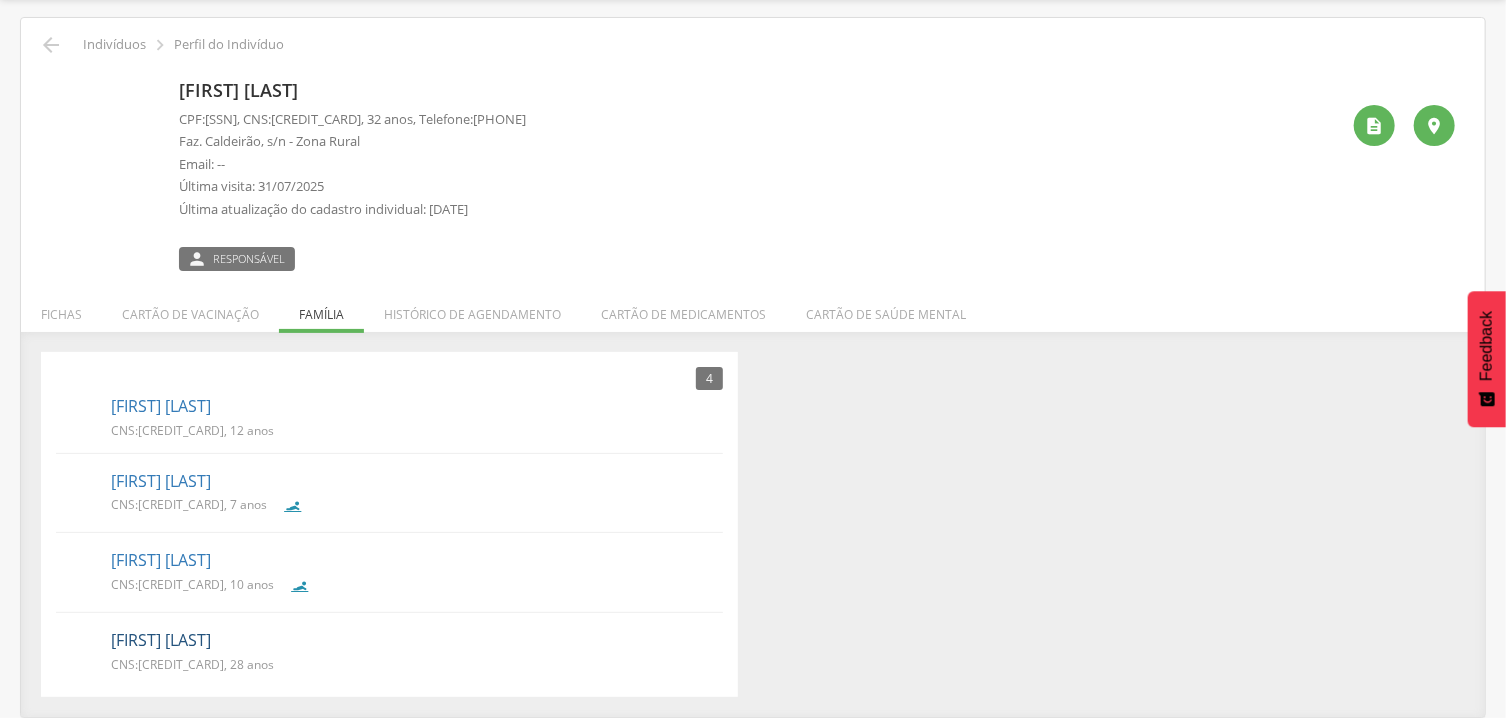click on "Patricia Maria da Silva" at bounding box center (161, 640) 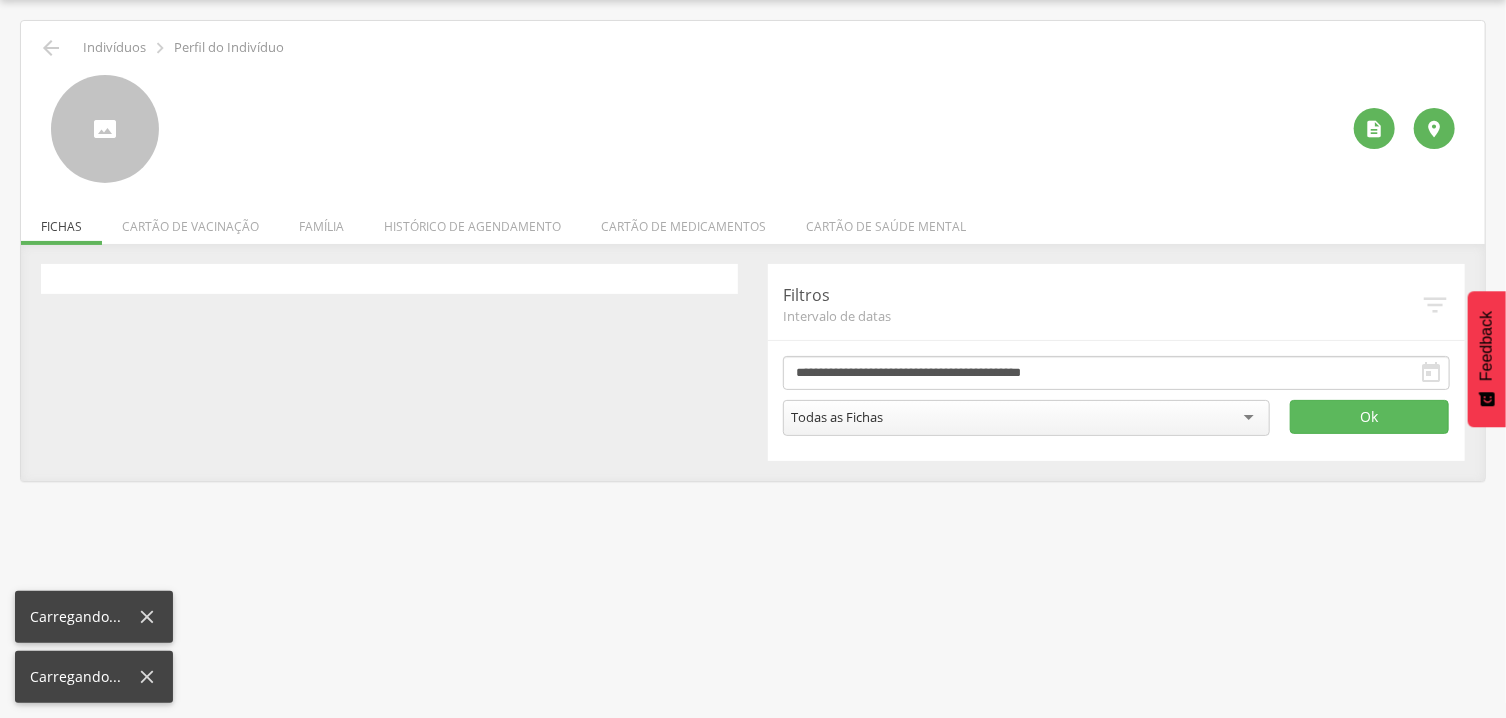 scroll, scrollTop: 60, scrollLeft: 0, axis: vertical 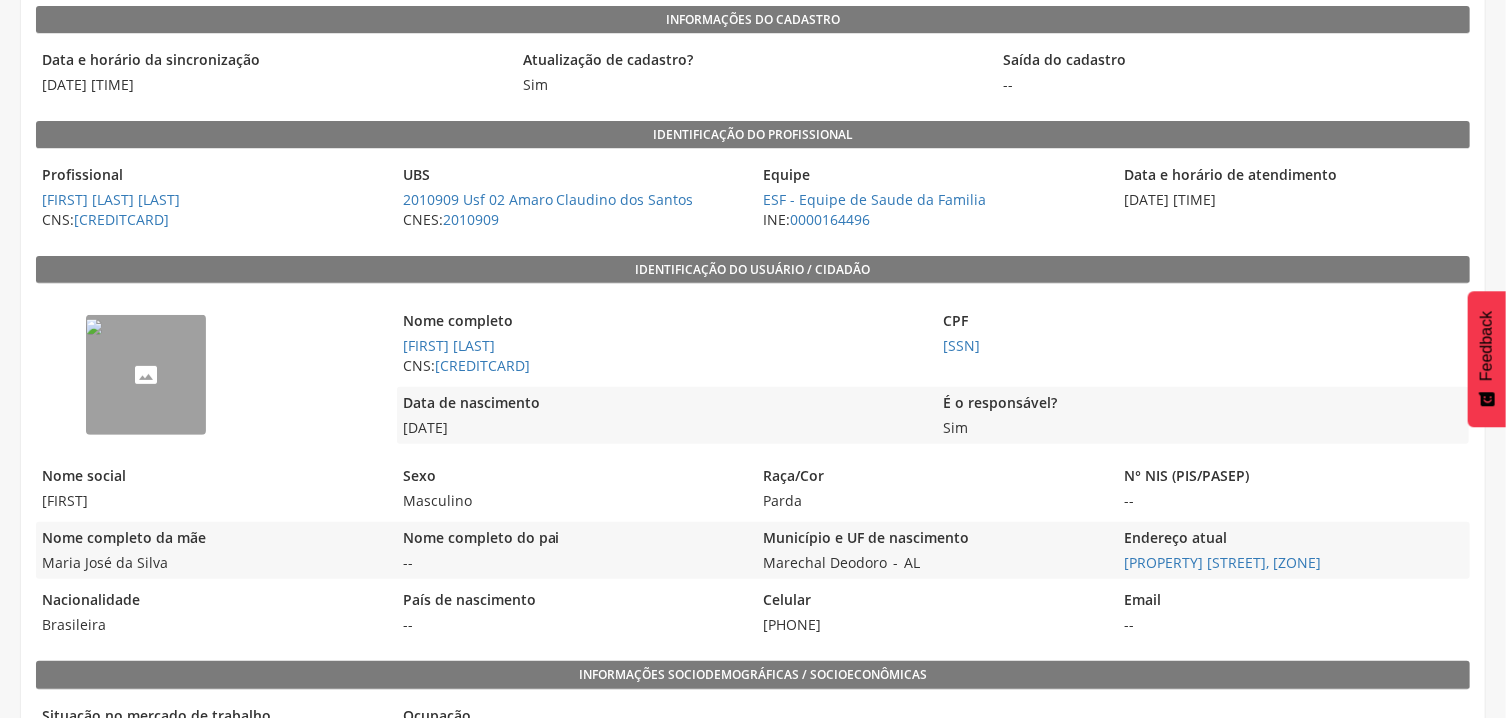 click on "--" at bounding box center (94, 327) 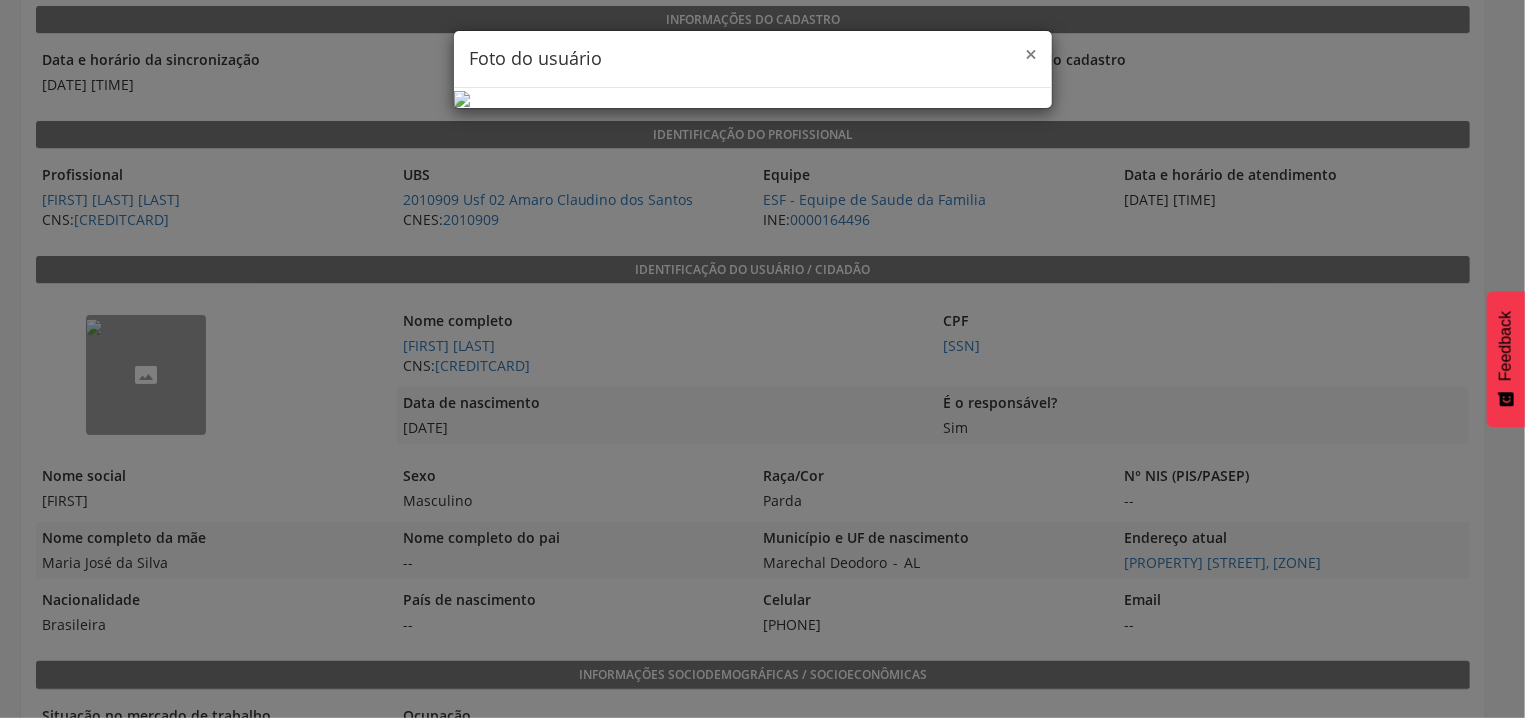 click on "×" at bounding box center (1031, 54) 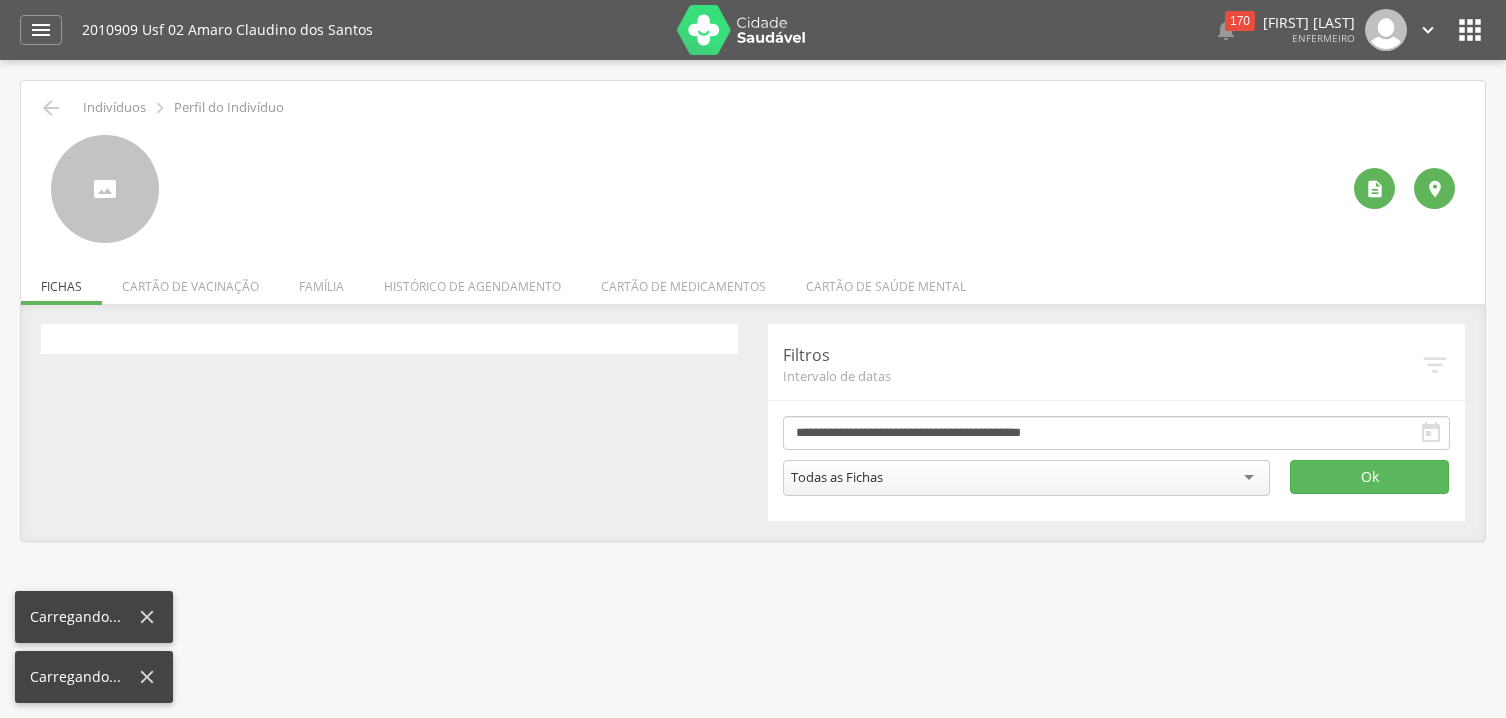 scroll, scrollTop: 0, scrollLeft: 0, axis: both 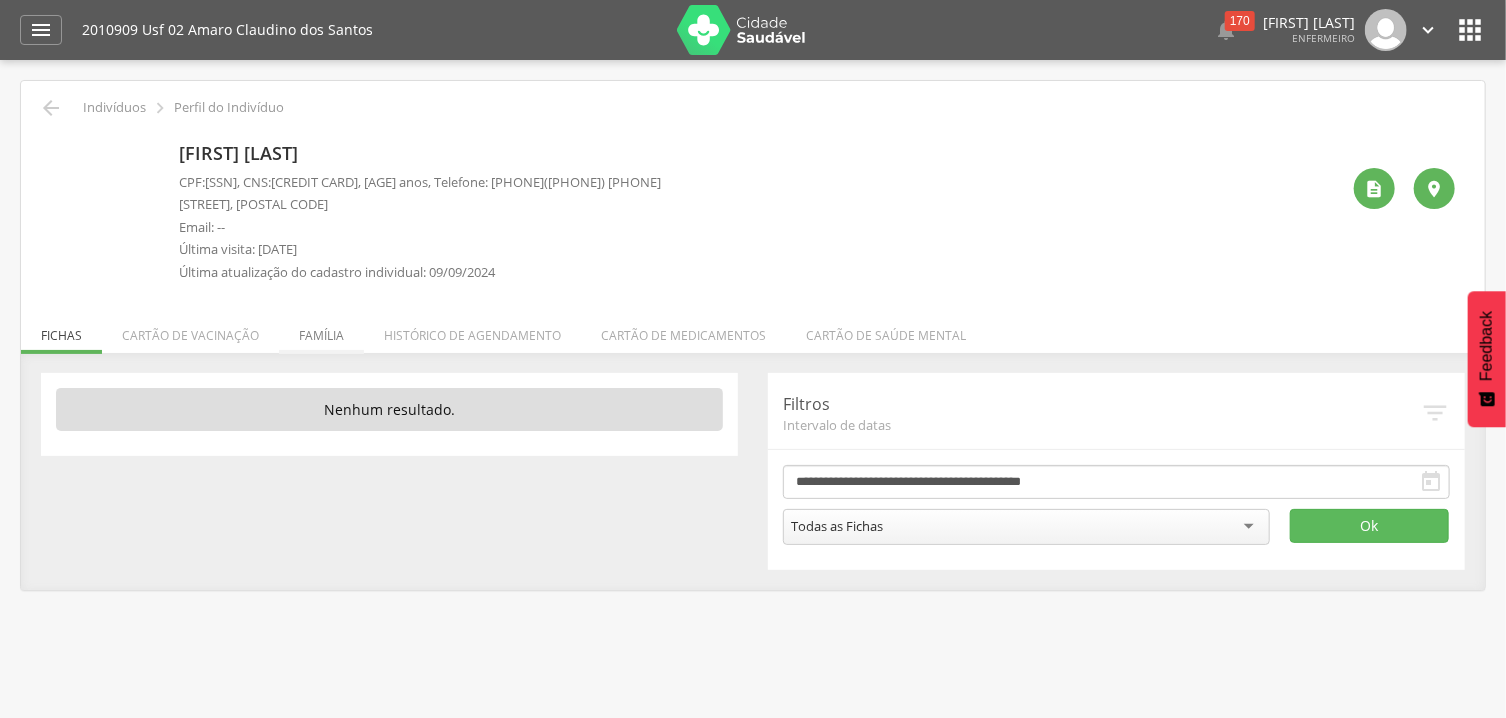 click on "Família" at bounding box center (321, 330) 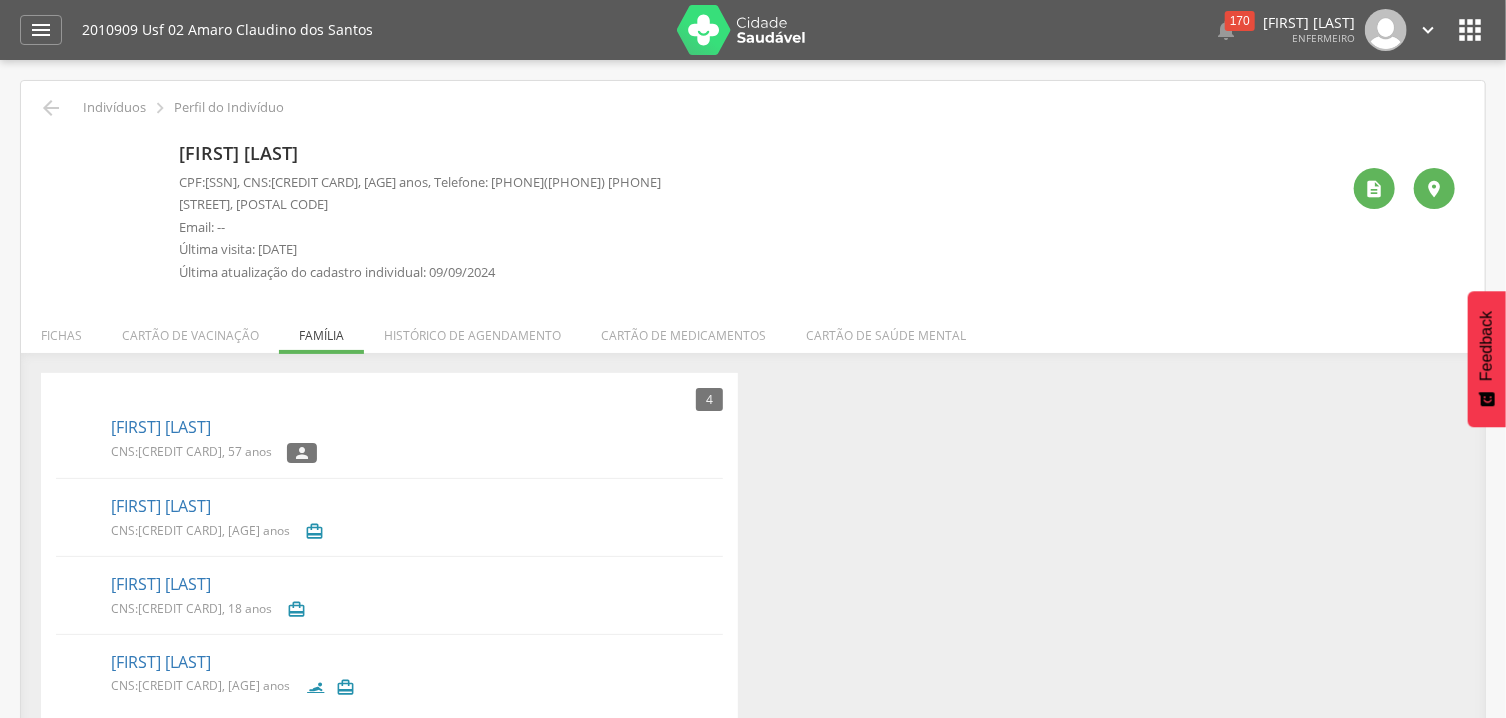 scroll, scrollTop: 60, scrollLeft: 0, axis: vertical 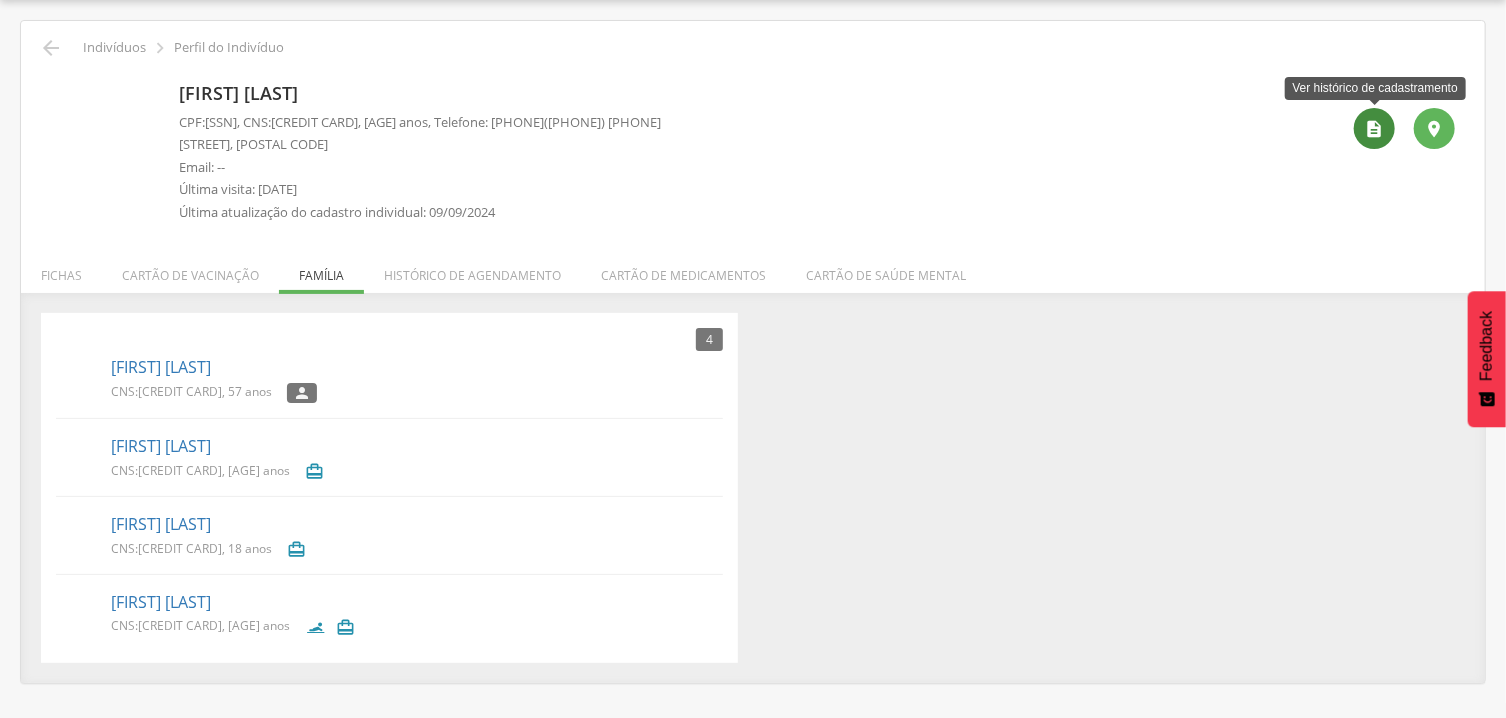 click on "" at bounding box center [1375, 129] 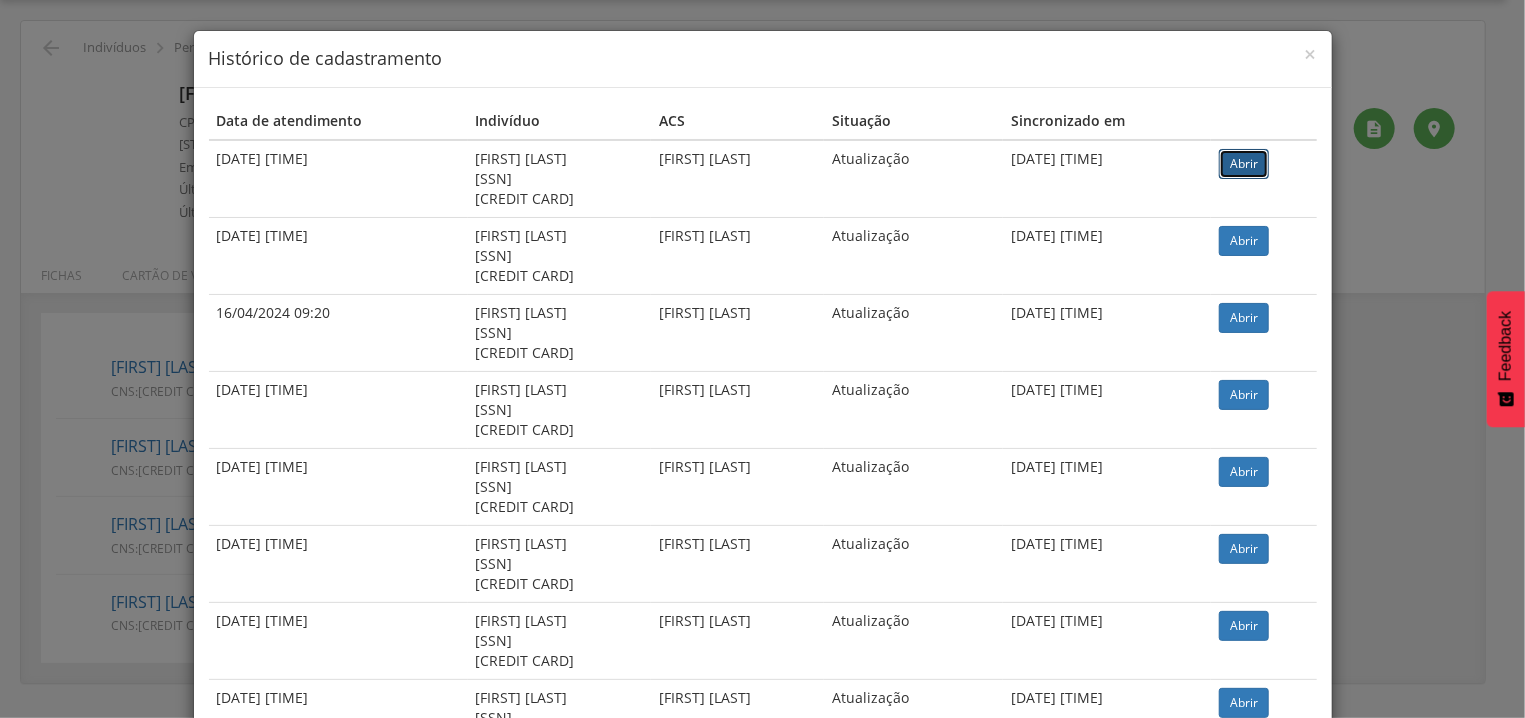 click on "Abrir" at bounding box center (1244, 164) 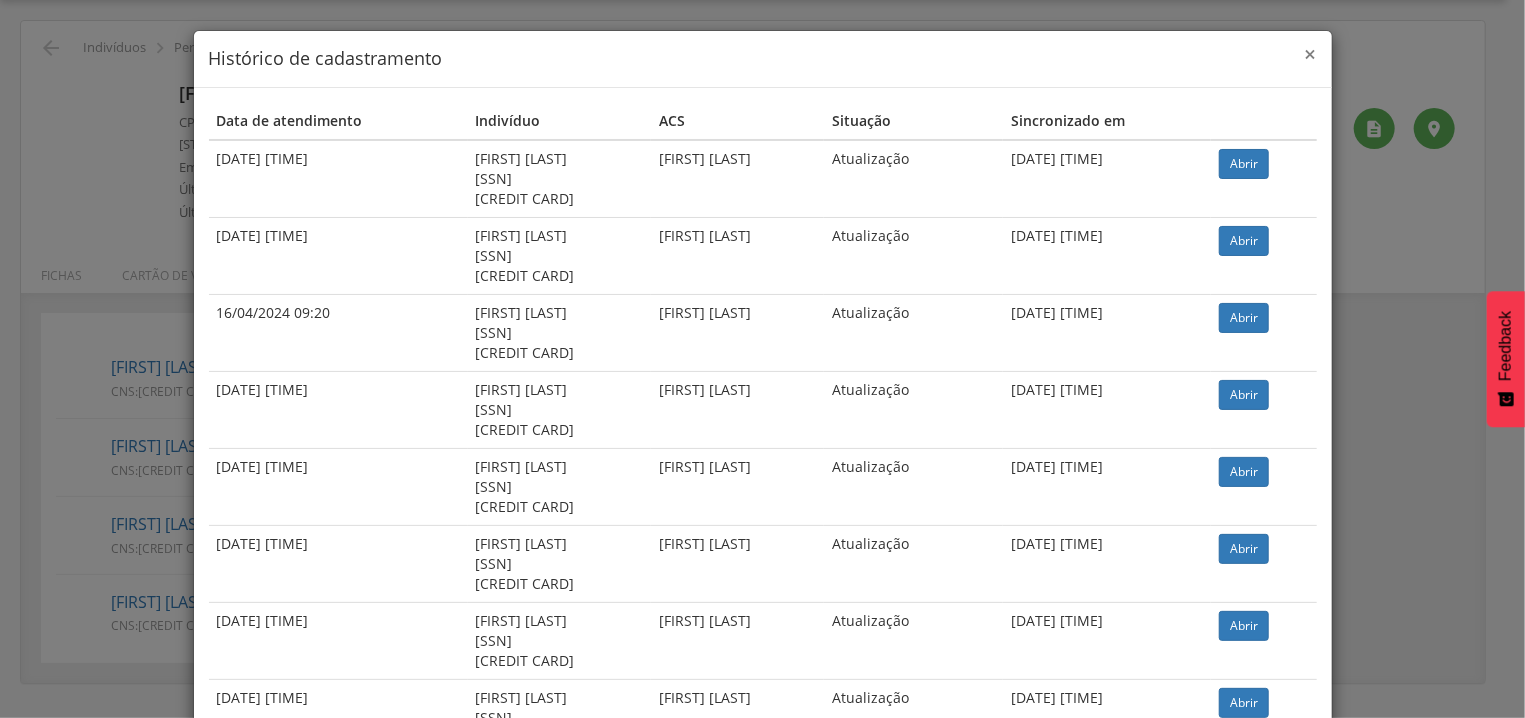 click on "×" at bounding box center [1311, 54] 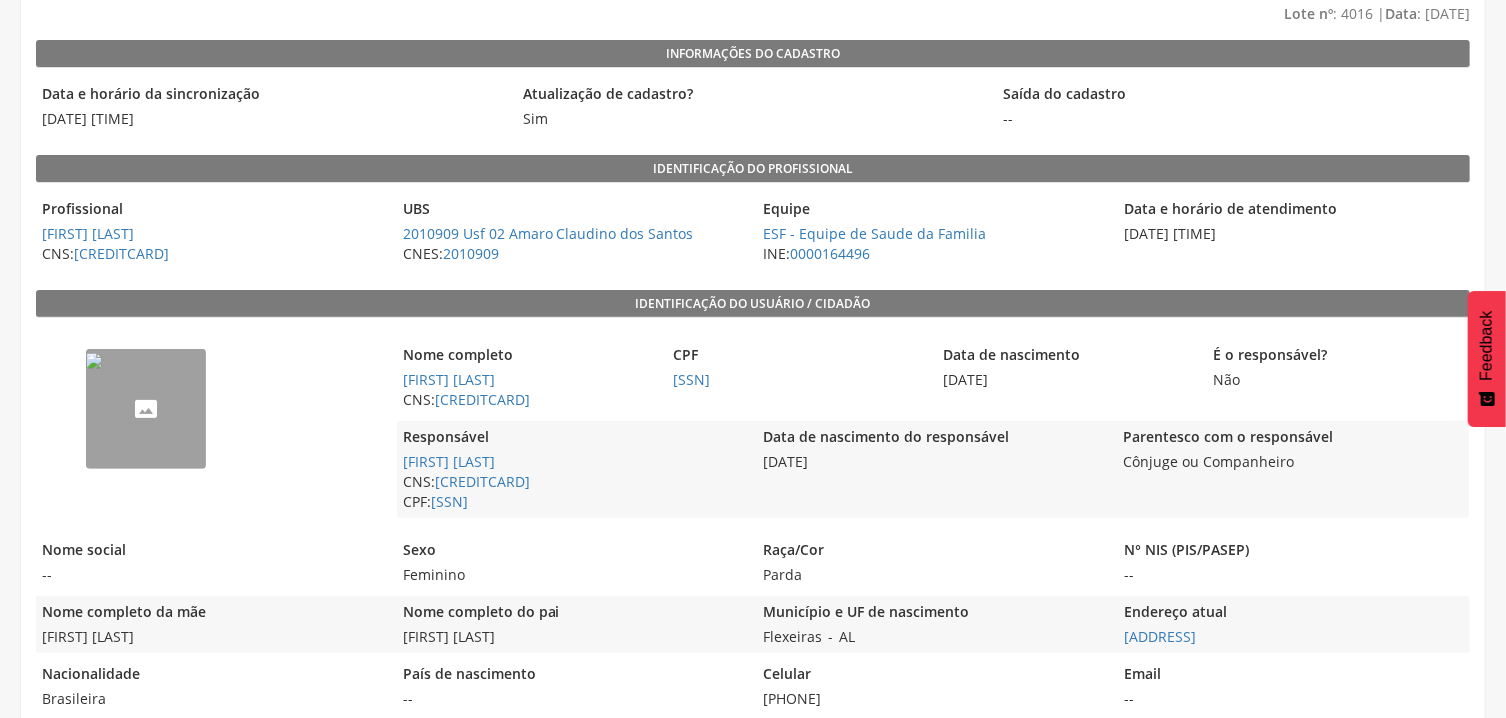 scroll, scrollTop: 214, scrollLeft: 0, axis: vertical 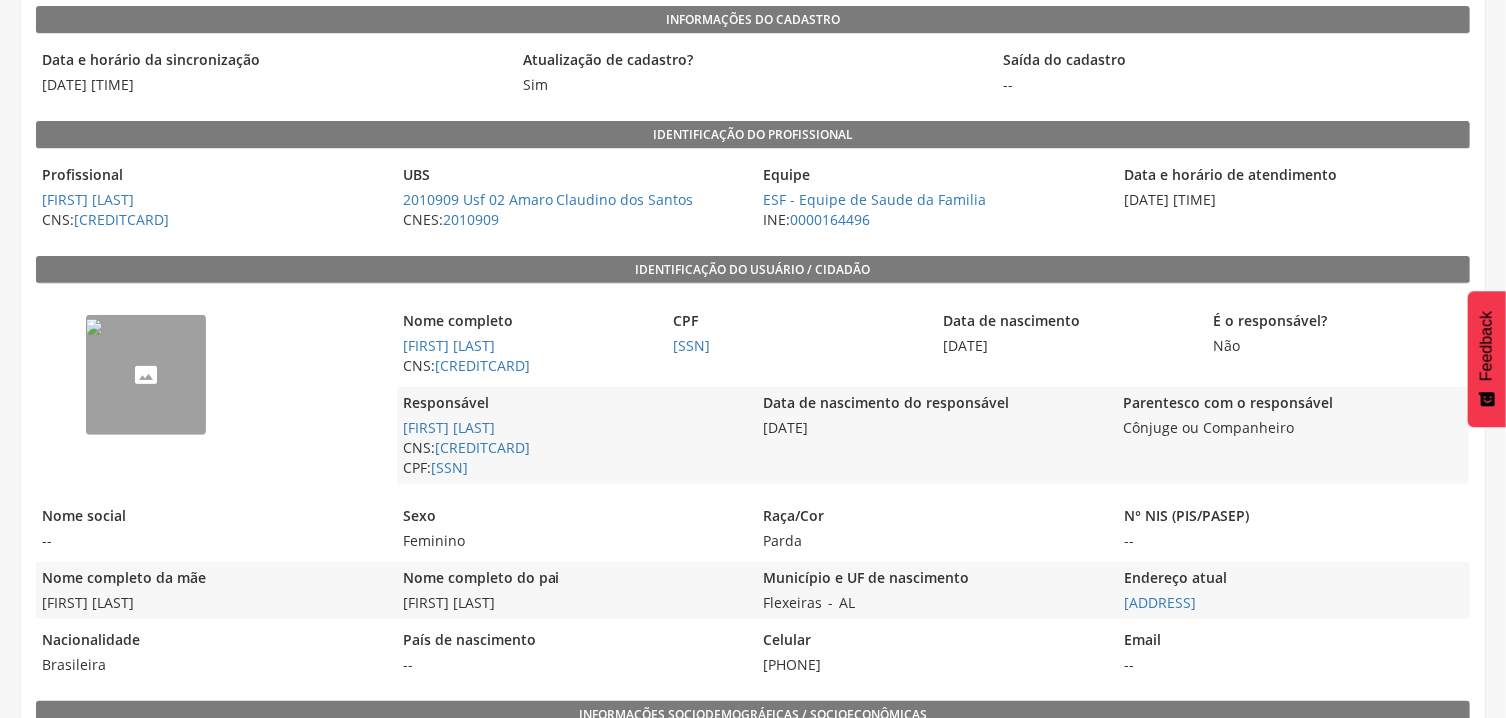 click on "--" at bounding box center [94, 327] 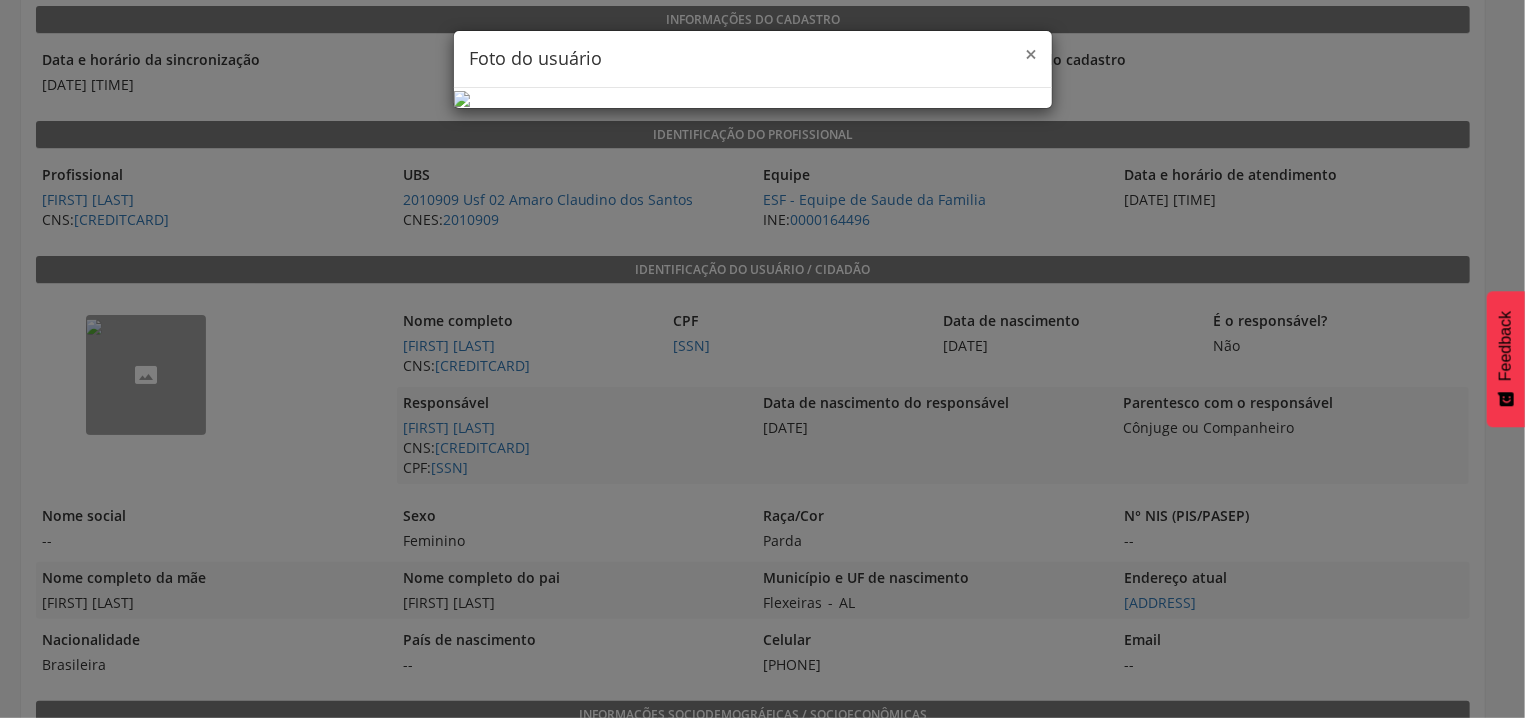 click on "×" at bounding box center [1031, 54] 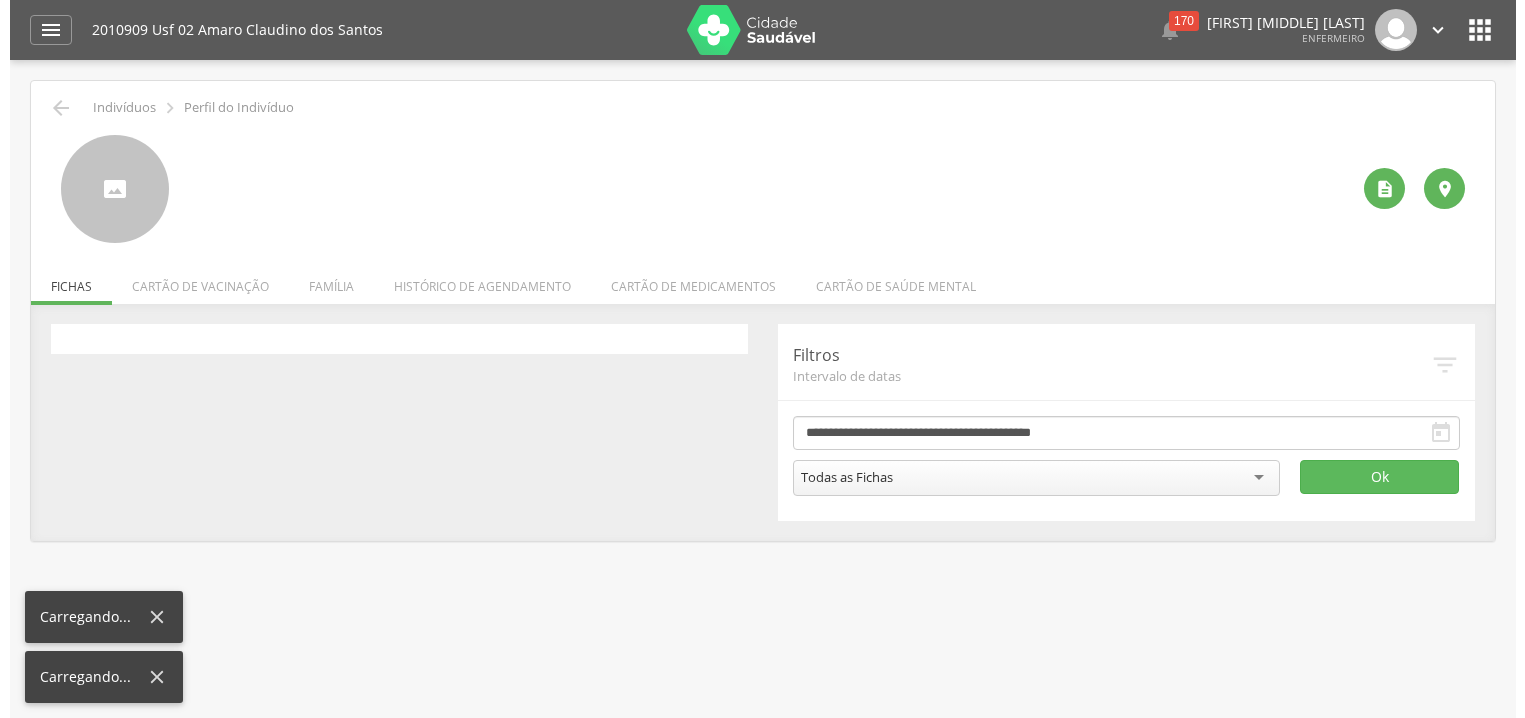 scroll, scrollTop: 0, scrollLeft: 0, axis: both 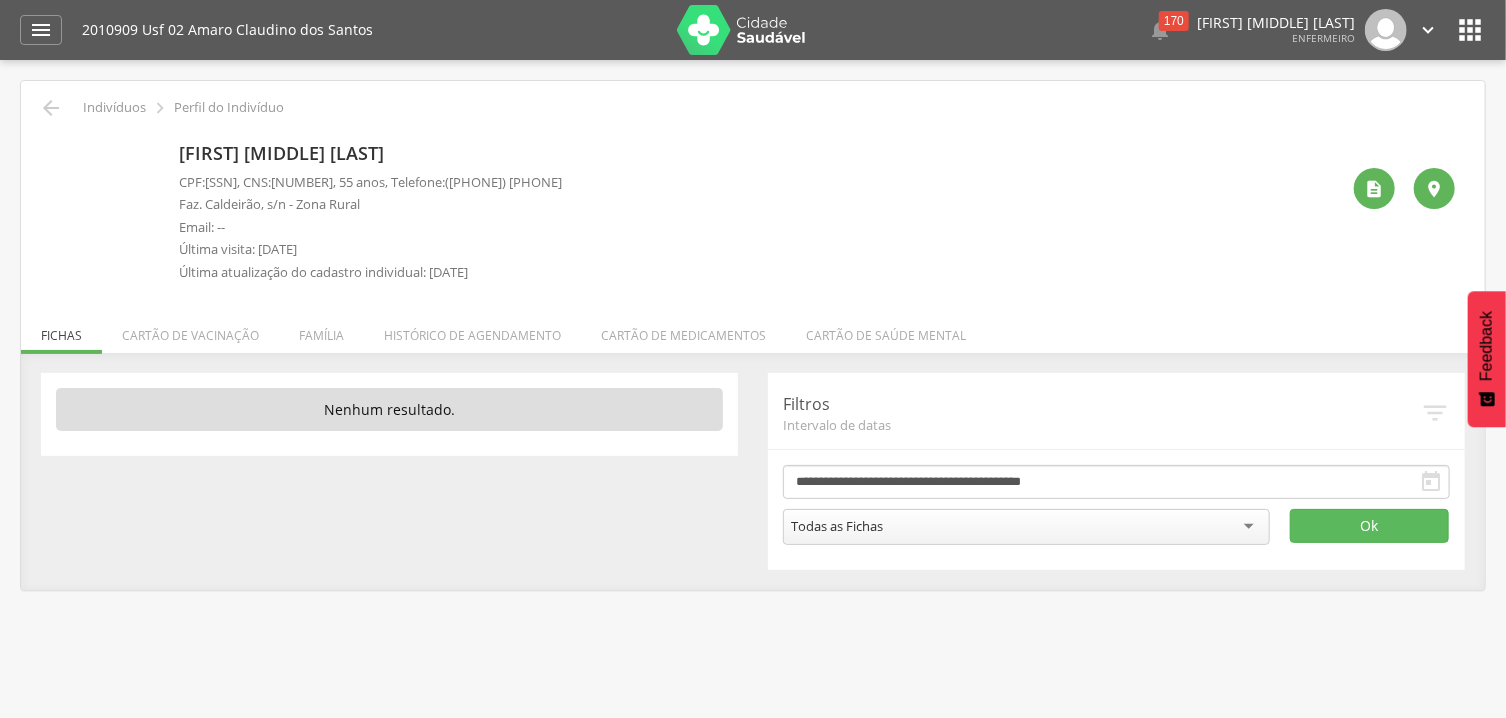 click at bounding box center (51, 146) 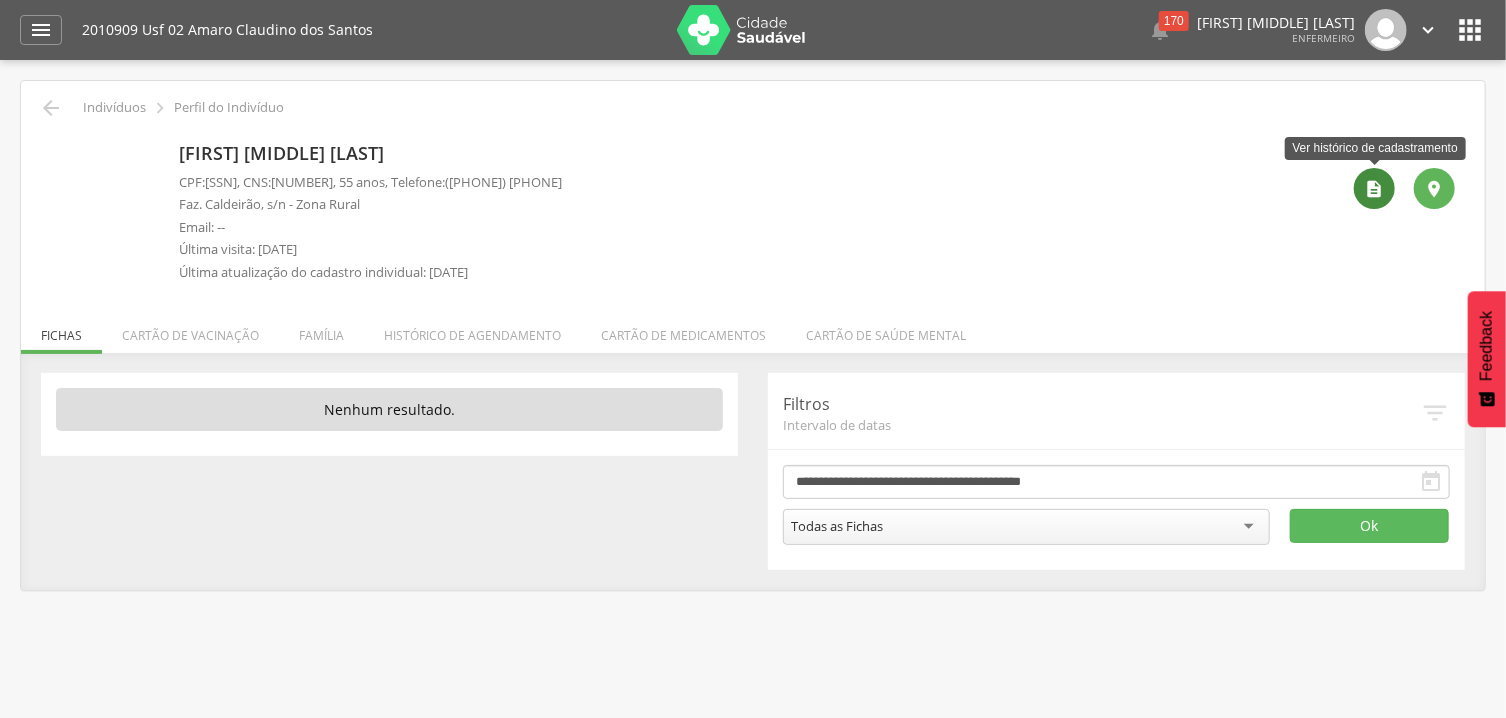 click on "" at bounding box center (1374, 188) 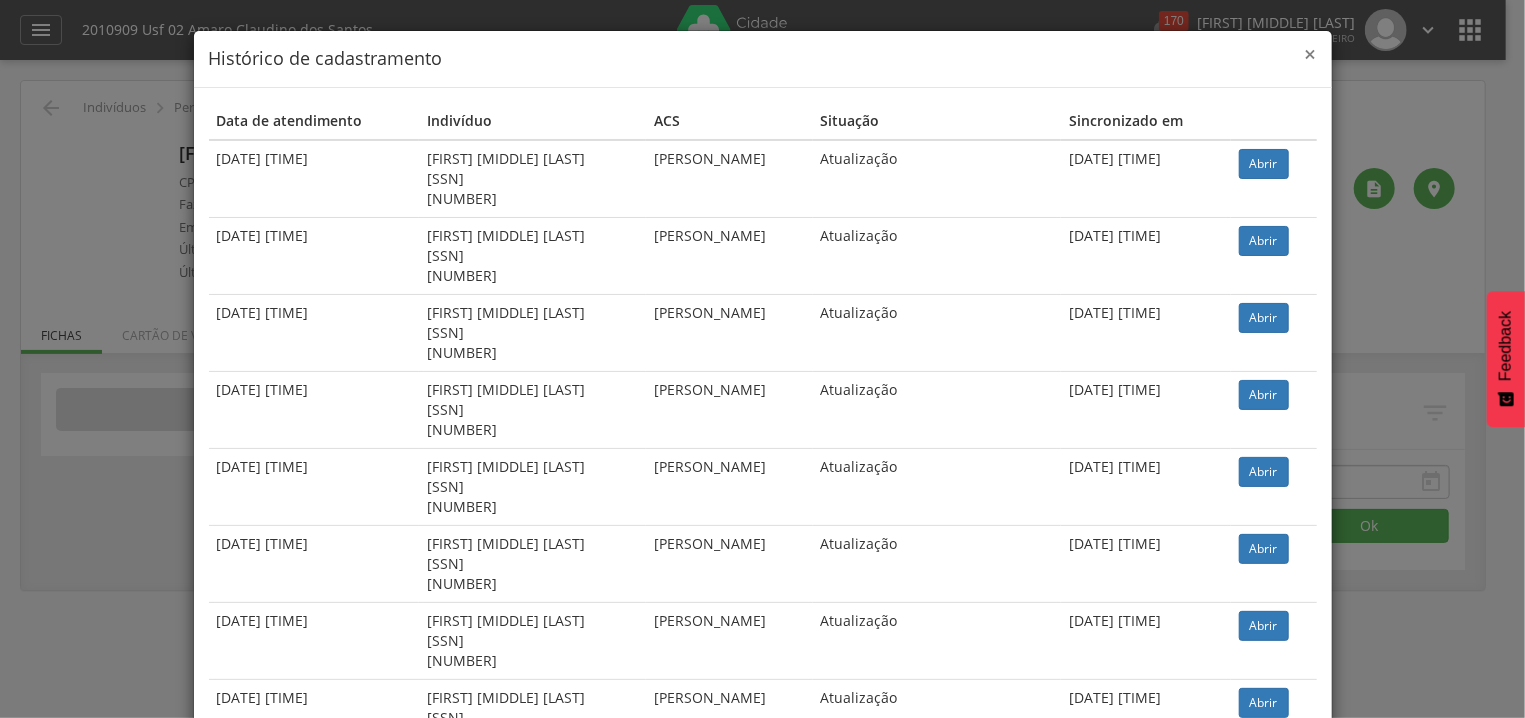 click on "×" at bounding box center [1311, 54] 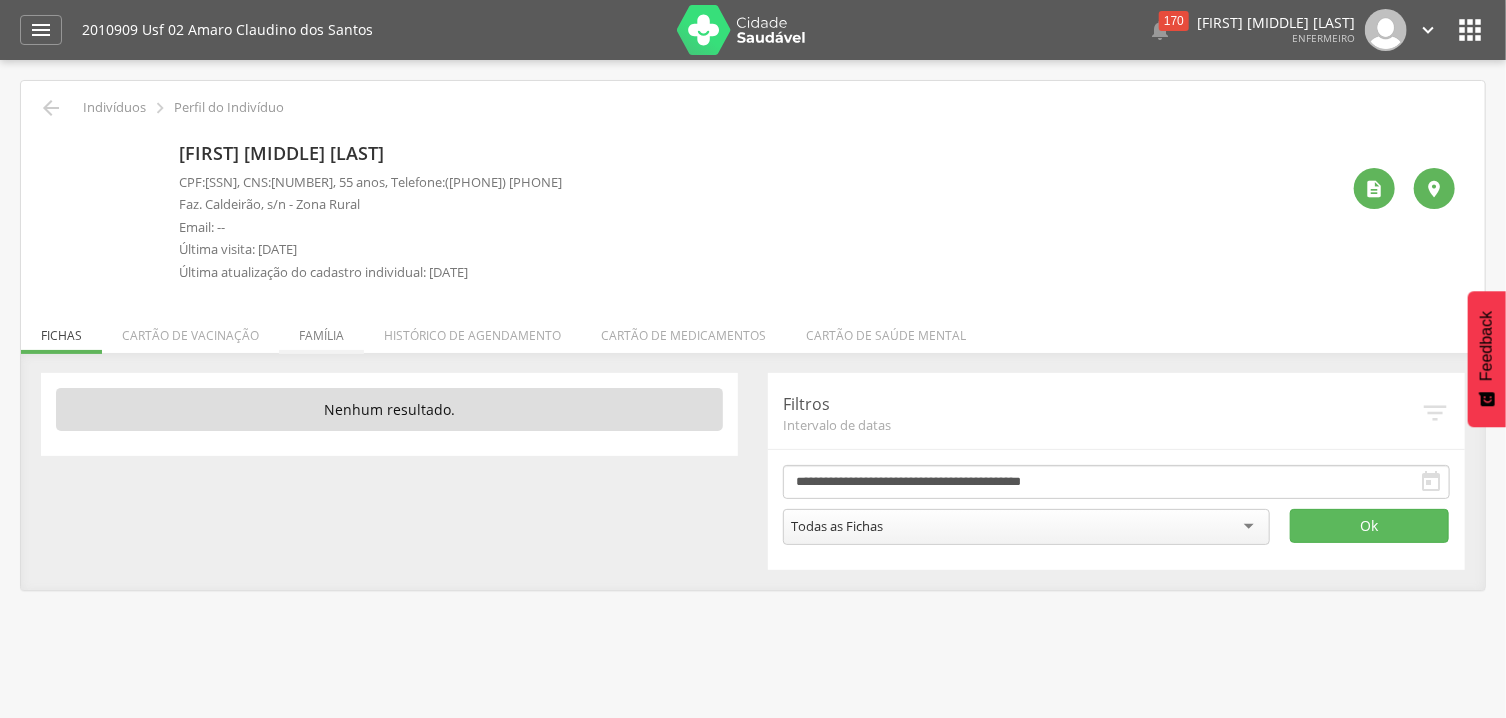click on "Família" at bounding box center (321, 330) 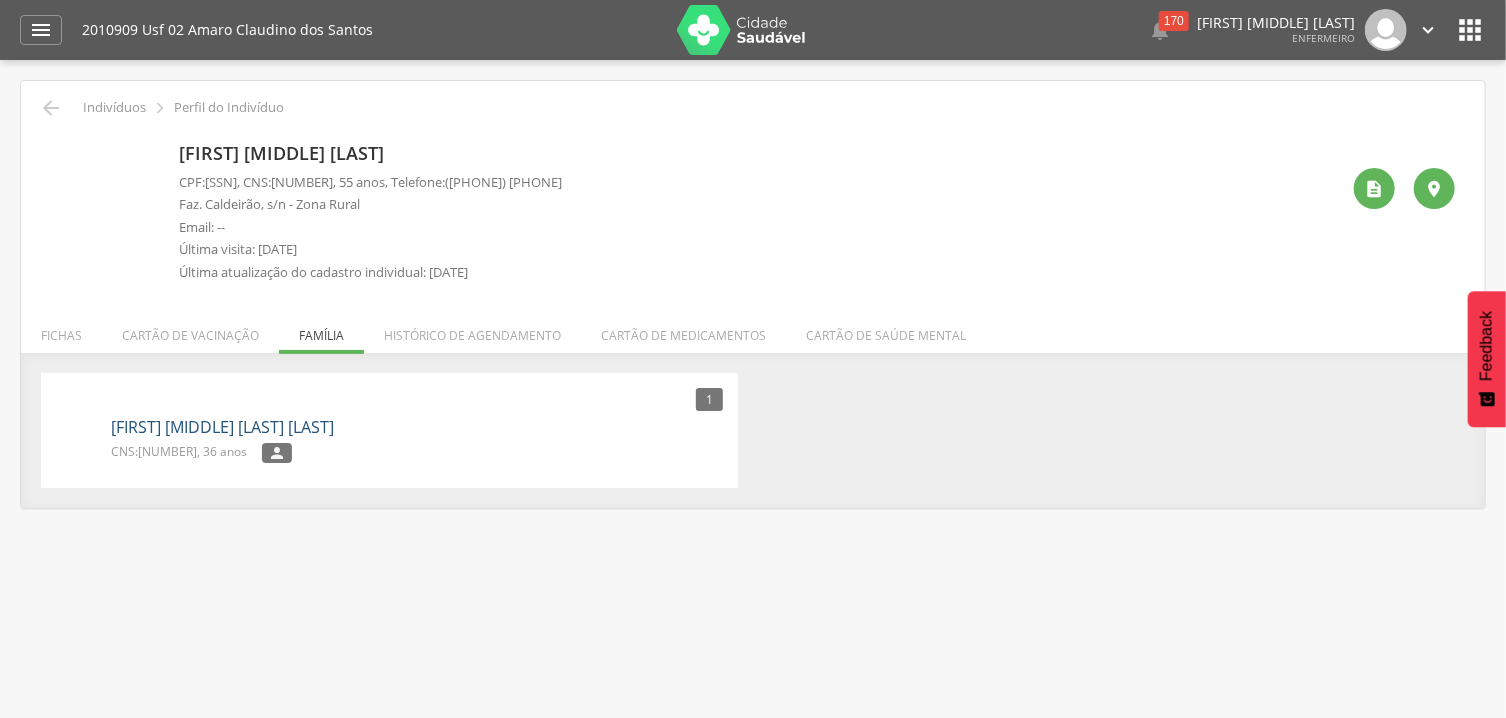 click on "Sivaldo Pedro da Silva Lima" at bounding box center (222, 427) 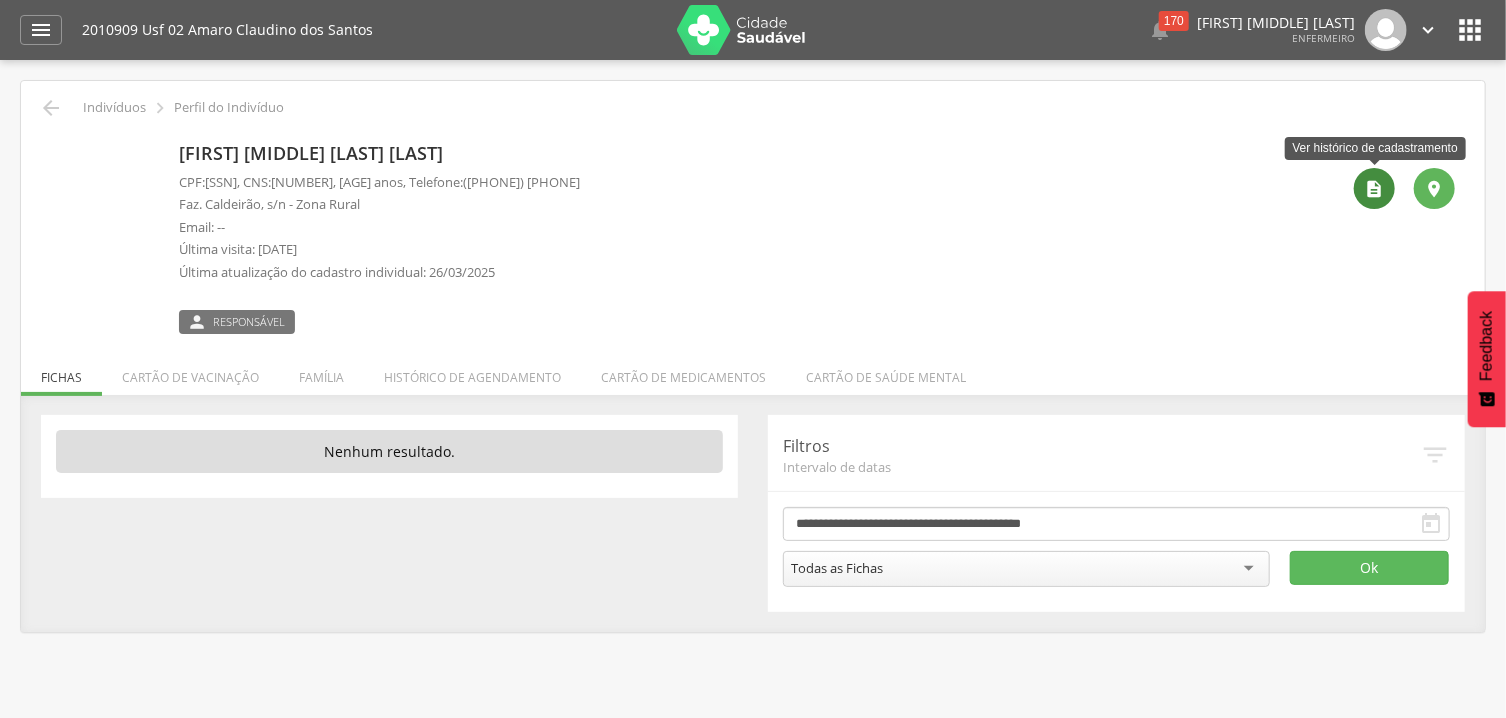 click on "" at bounding box center [1375, 189] 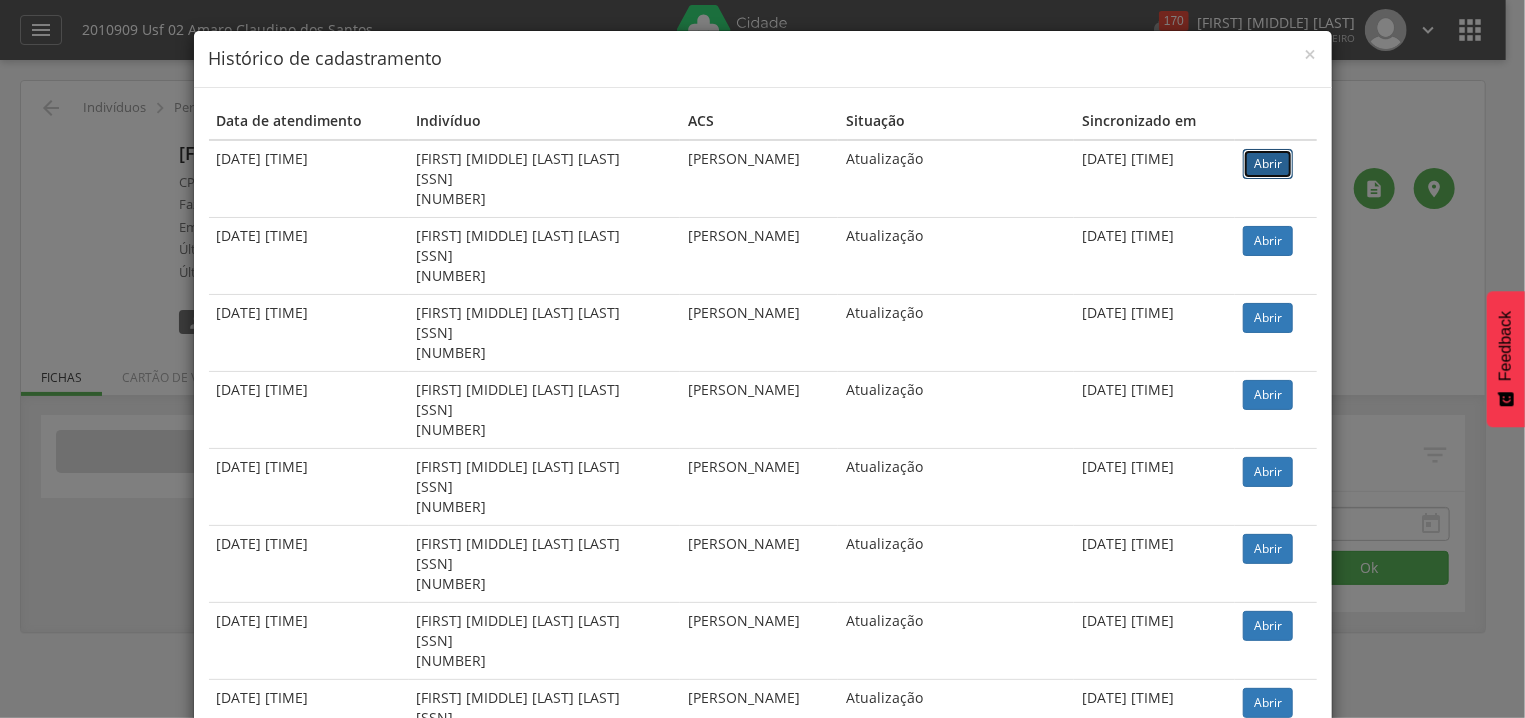 click on "Abrir" at bounding box center [1268, 164] 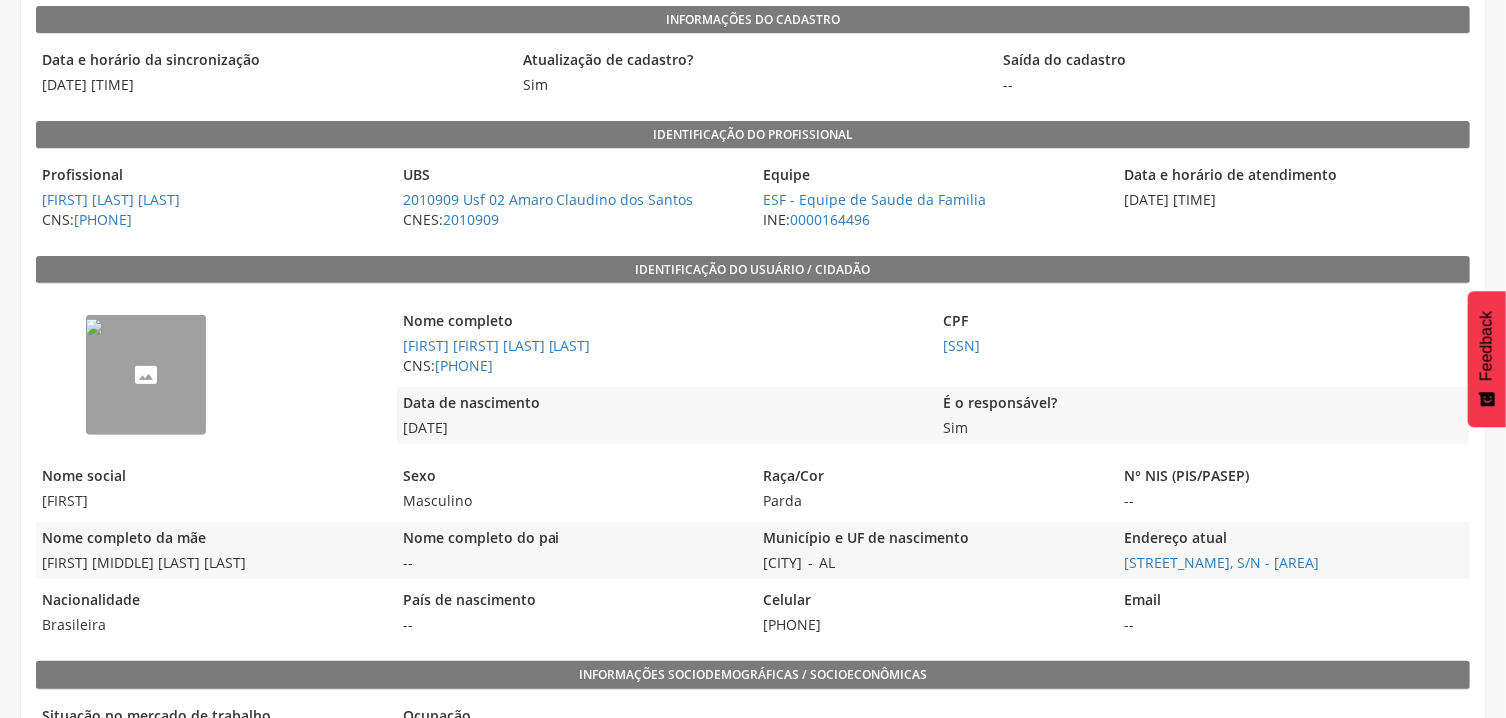 scroll, scrollTop: 321, scrollLeft: 0, axis: vertical 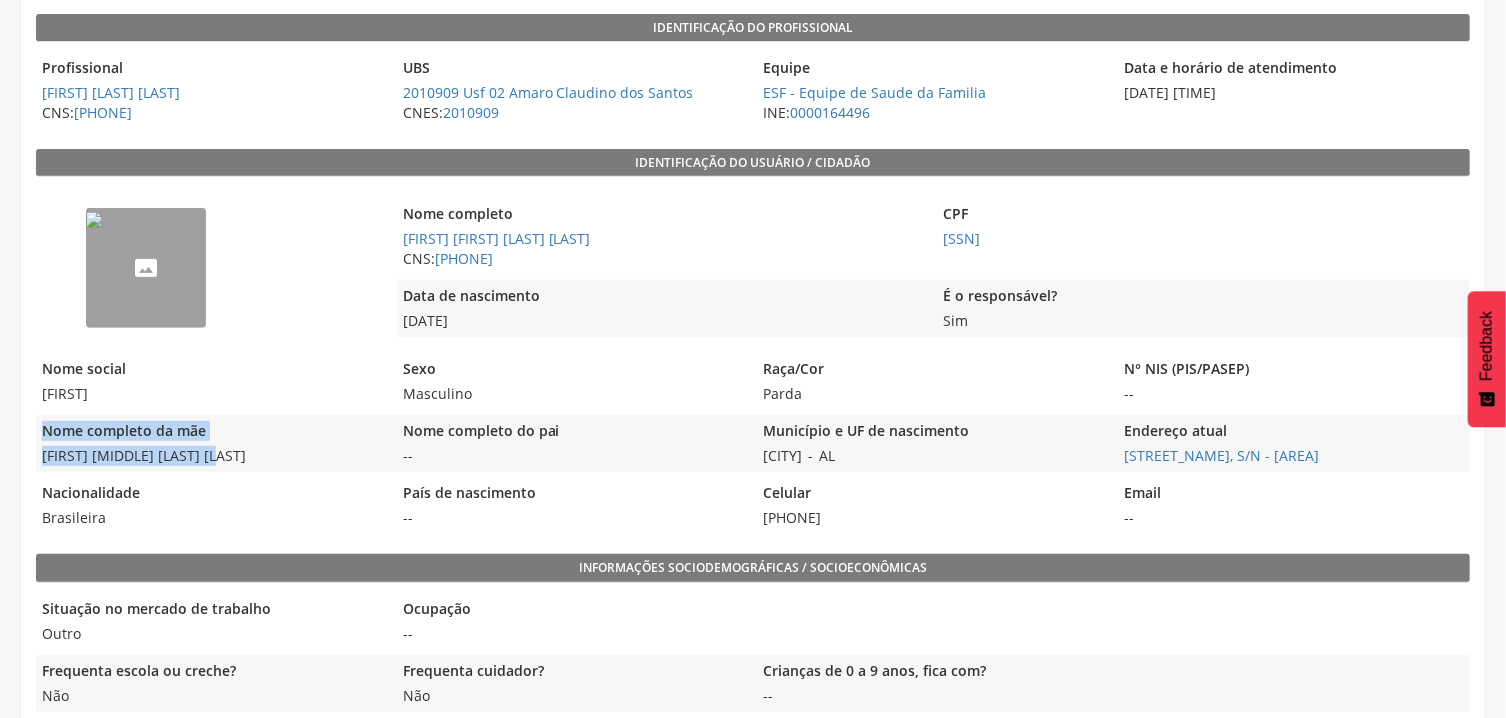 drag, startPoint x: 35, startPoint y: 433, endPoint x: 222, endPoint y: 470, distance: 190.62529 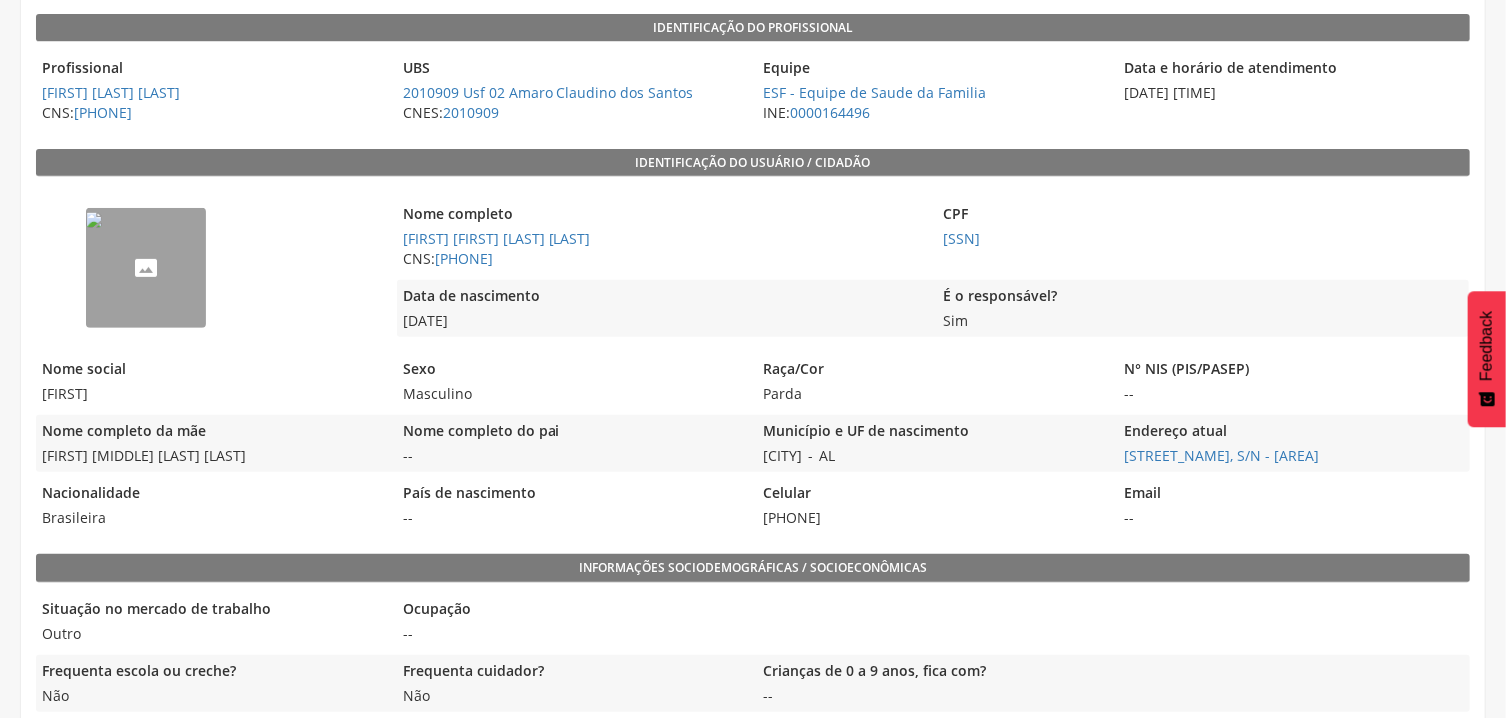 click on "Brasileira" at bounding box center [211, 518] 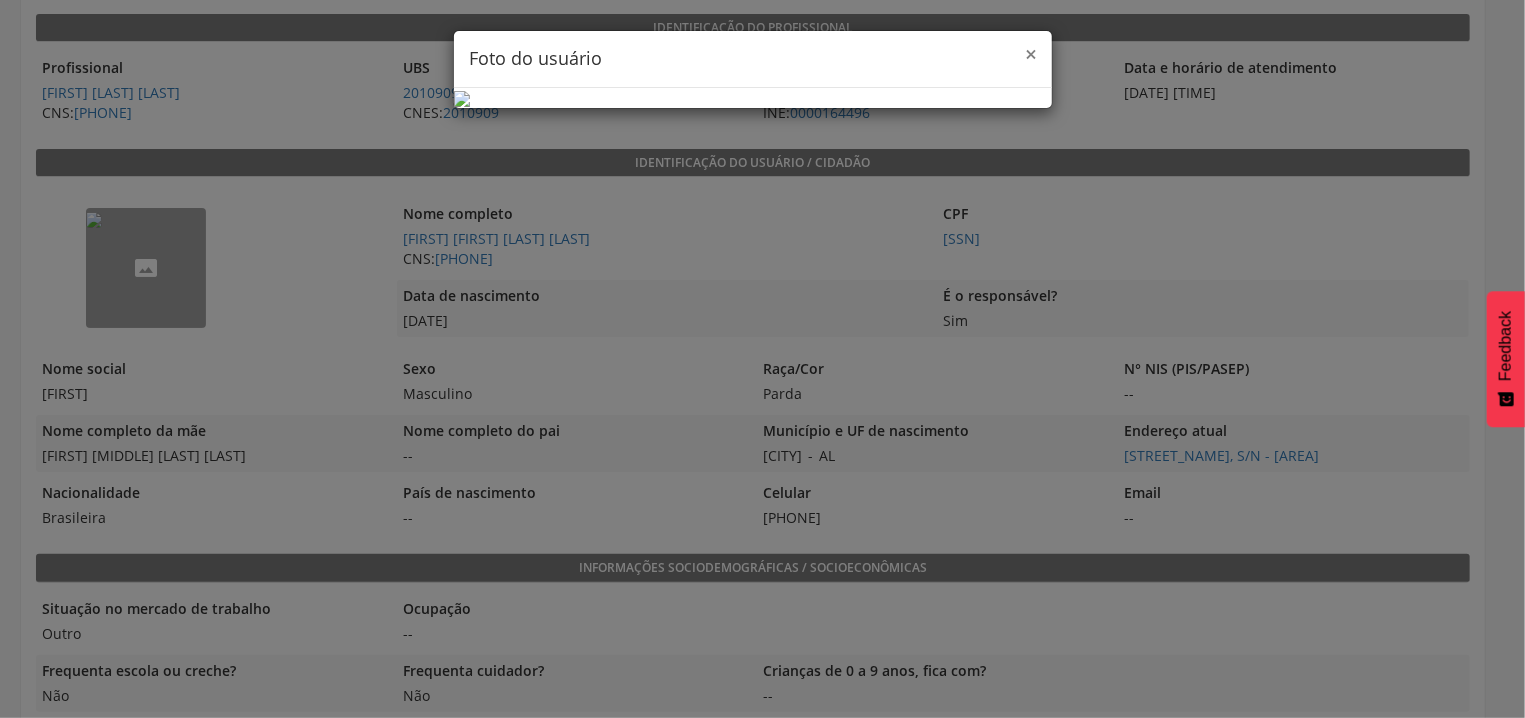 click on "×" at bounding box center (1031, 54) 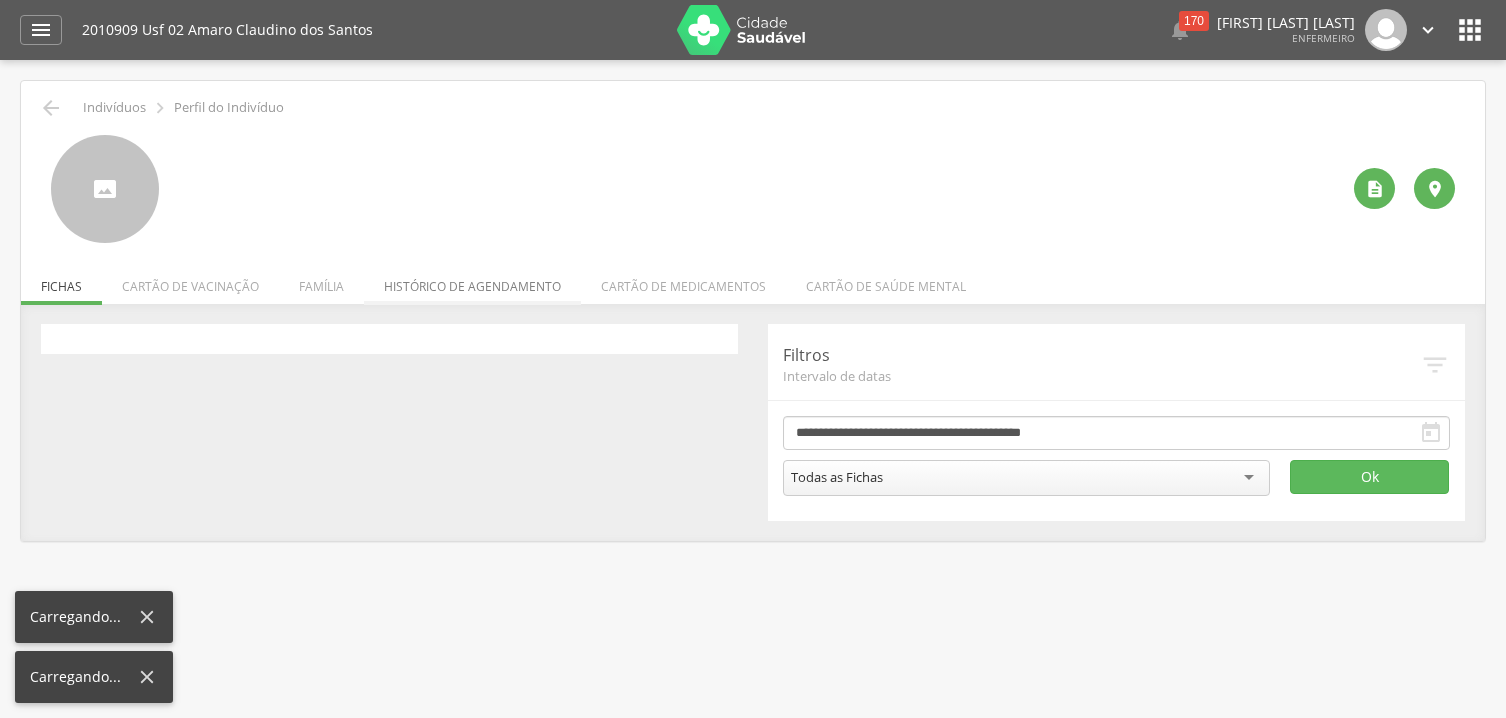 scroll, scrollTop: 0, scrollLeft: 0, axis: both 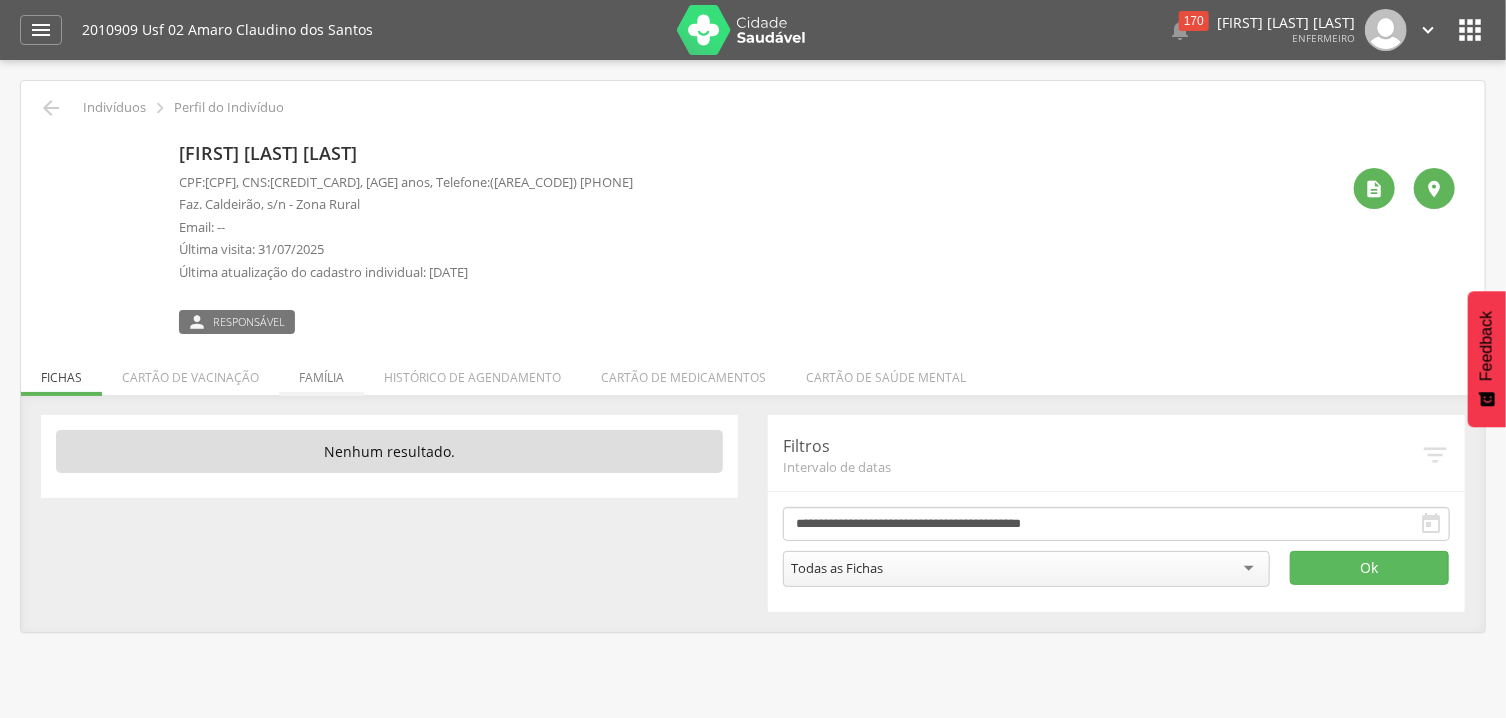click on "Família" at bounding box center (321, 372) 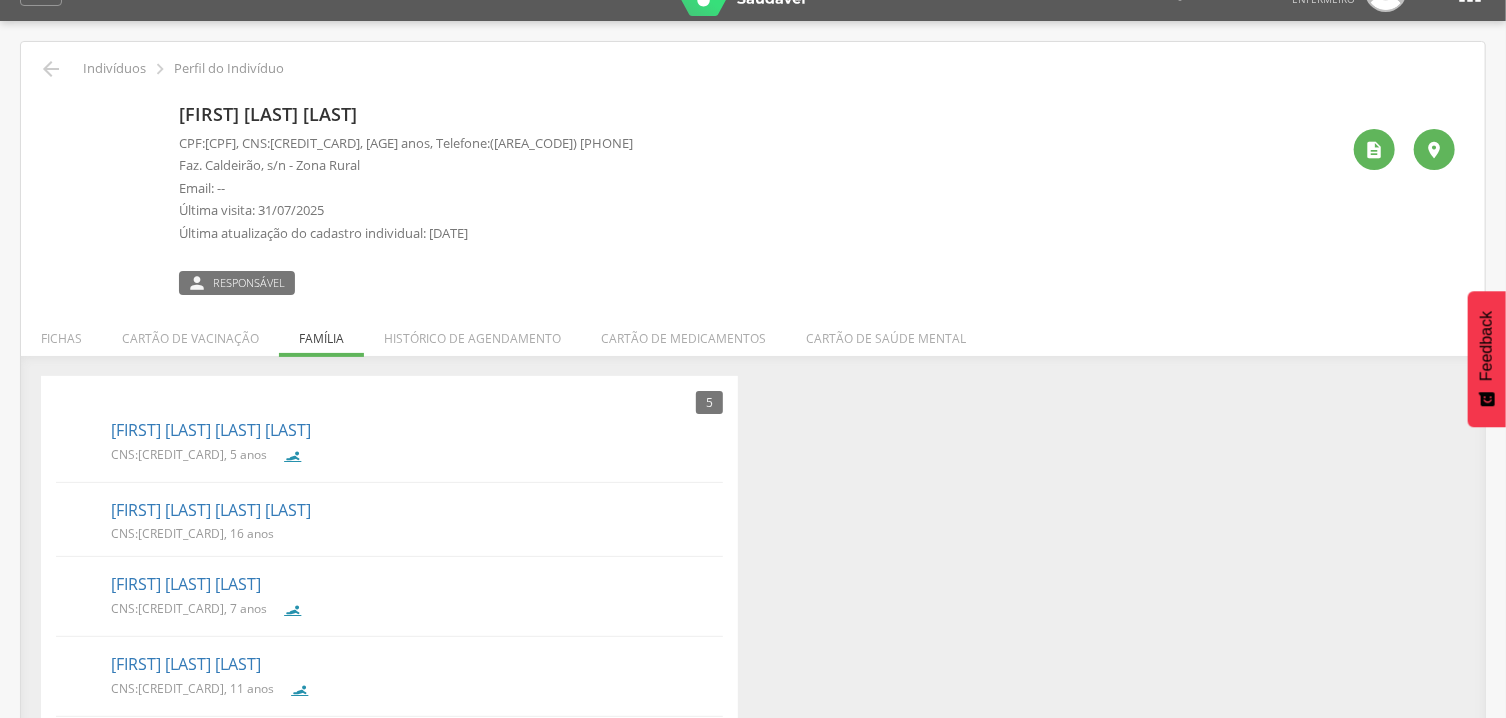 scroll, scrollTop: 0, scrollLeft: 0, axis: both 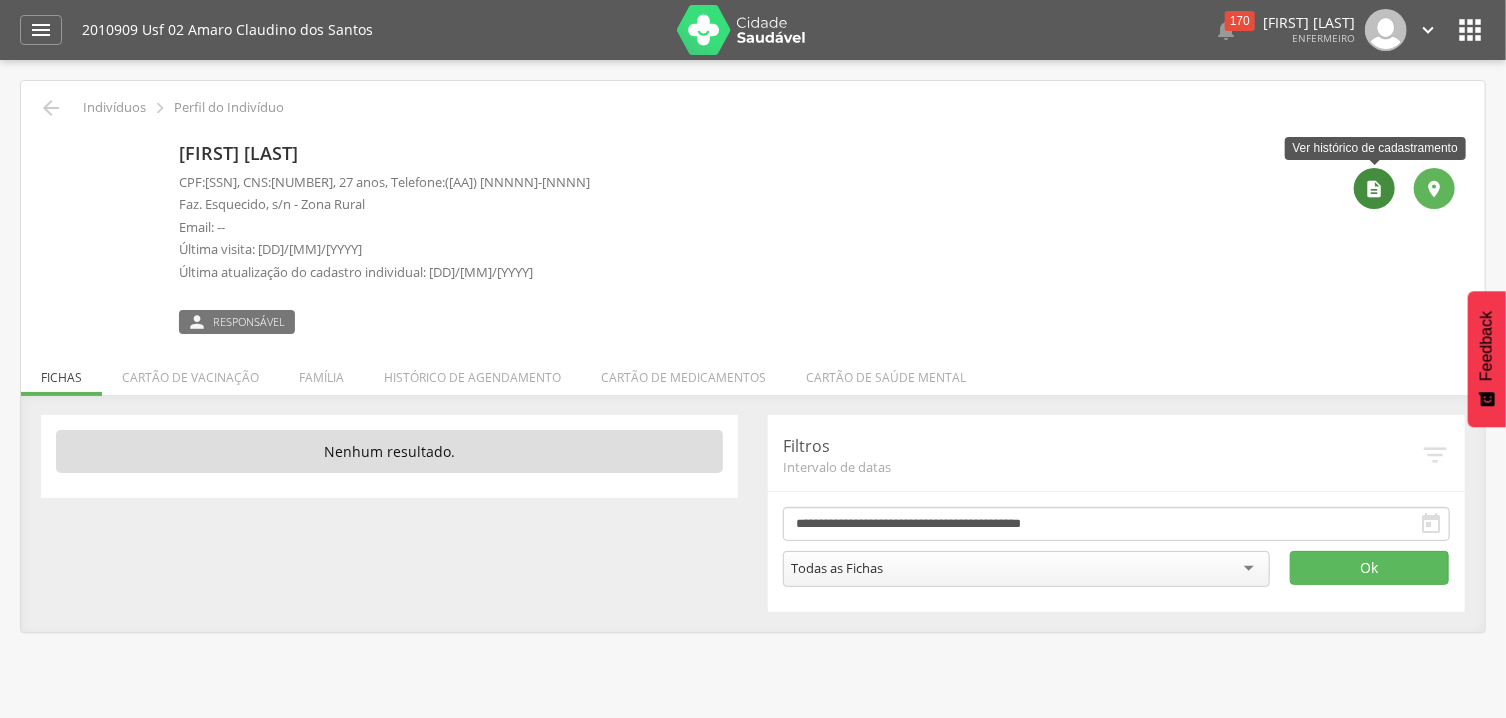 click on "" at bounding box center [1375, 189] 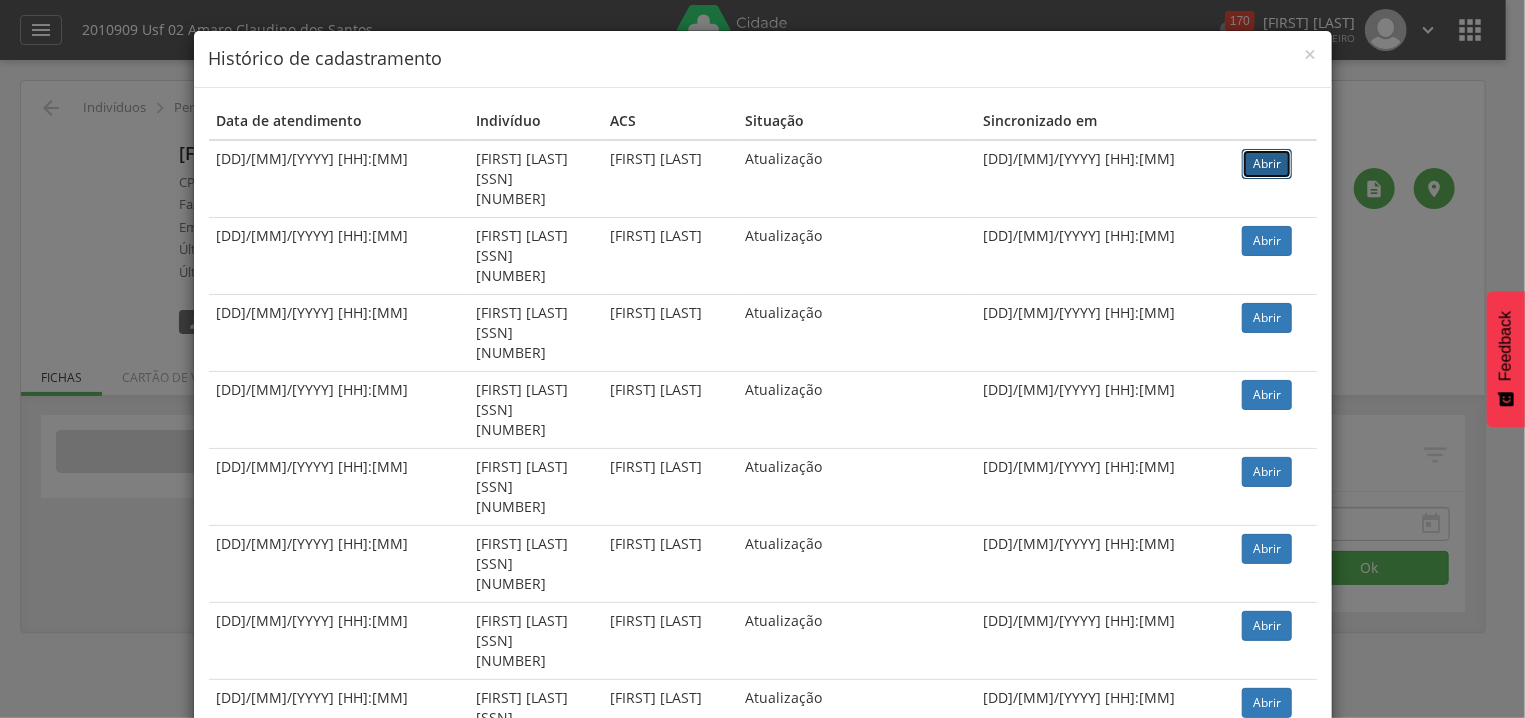 click on "Abrir" at bounding box center [1267, 164] 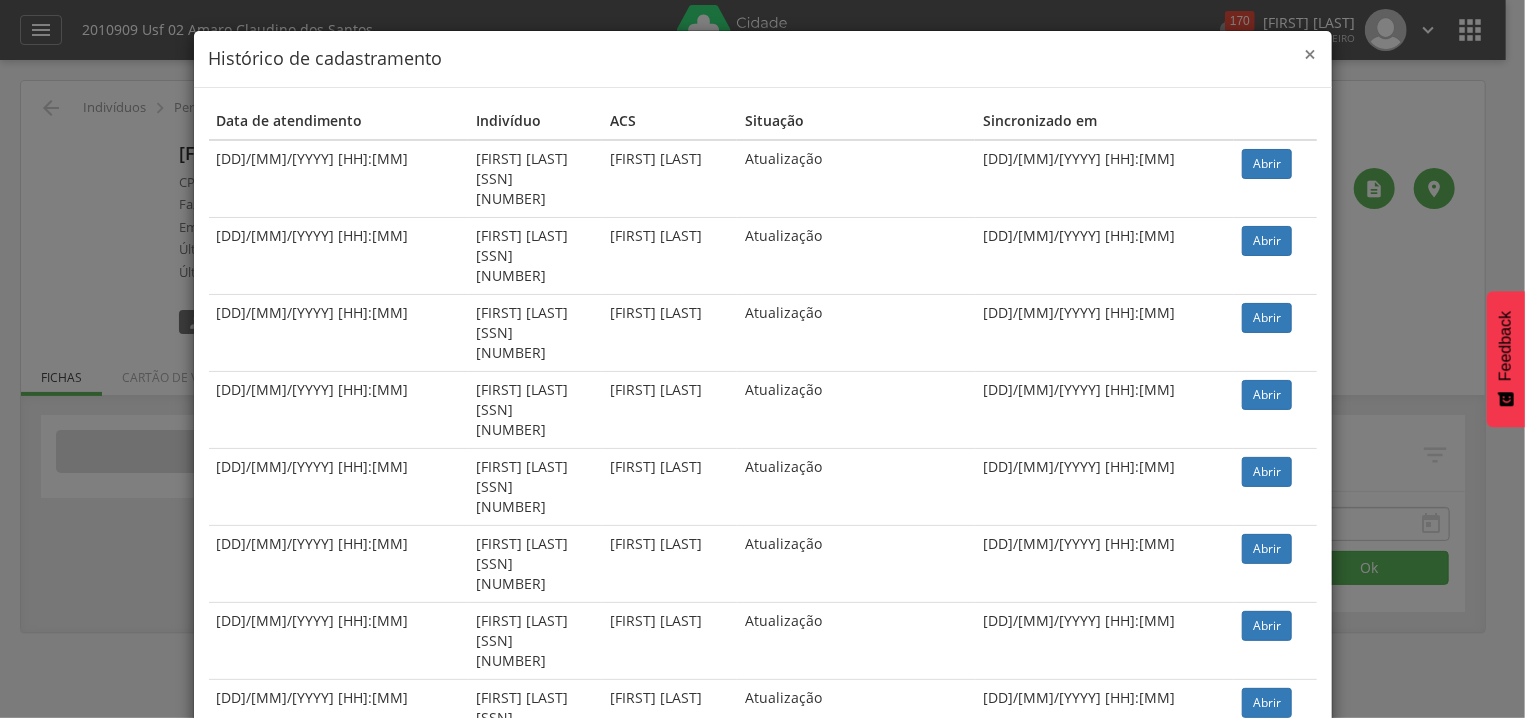 click on "×" at bounding box center [1311, 54] 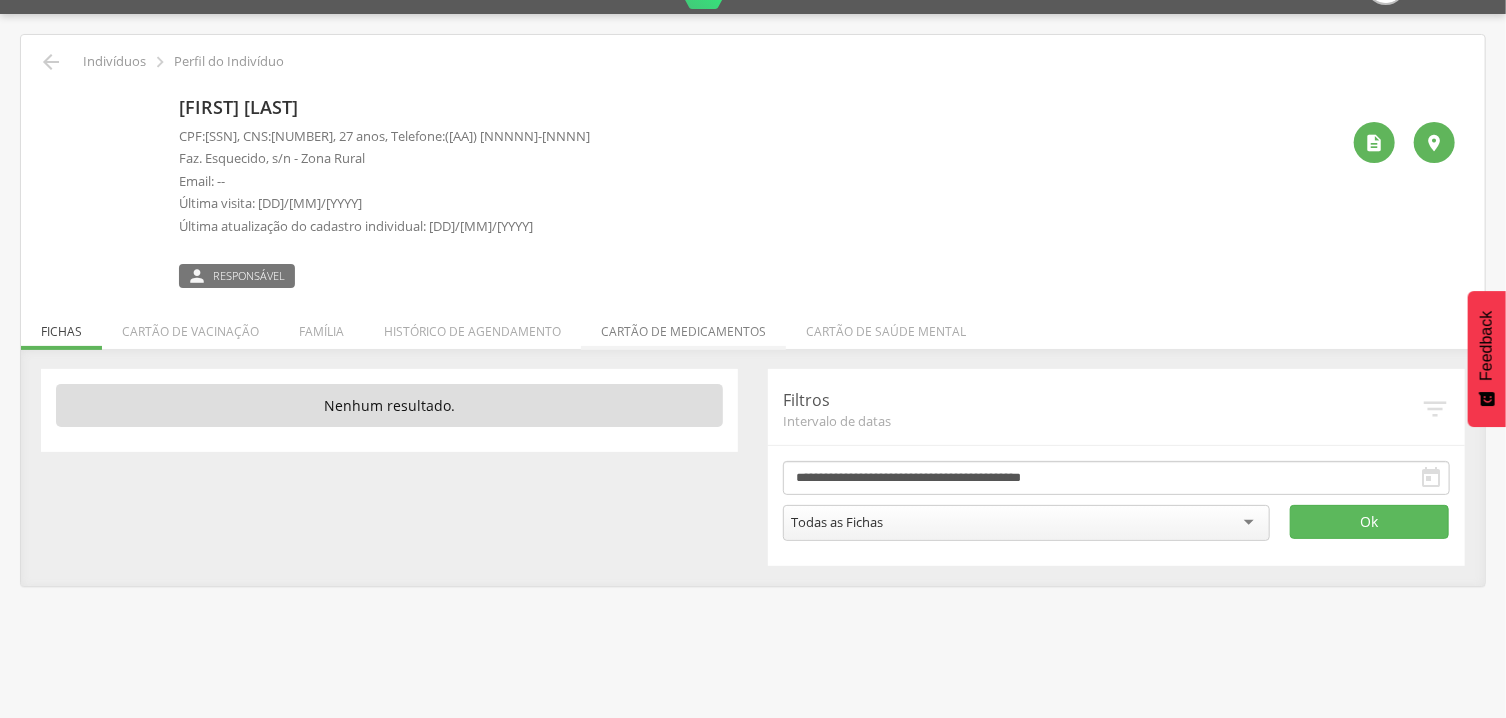 scroll, scrollTop: 60, scrollLeft: 0, axis: vertical 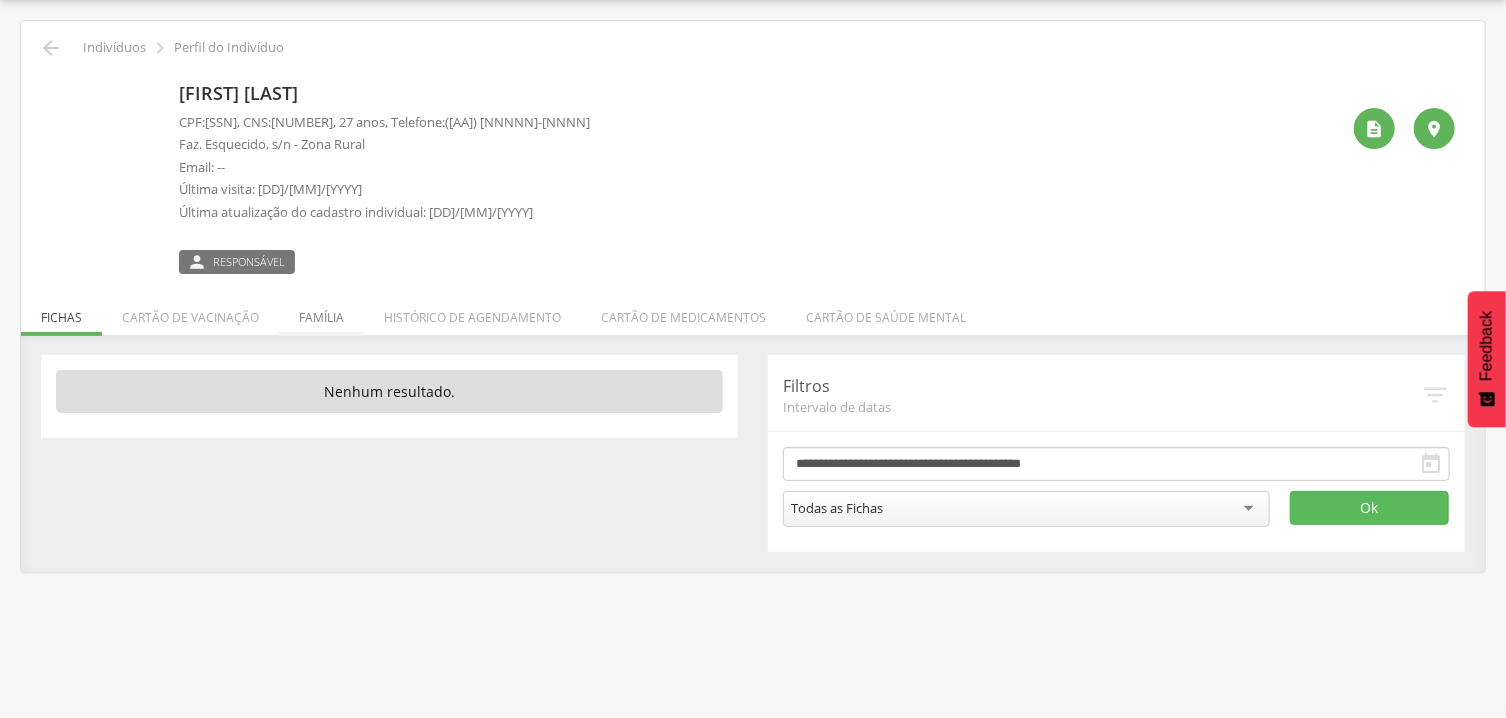 click on "Família" at bounding box center [321, 312] 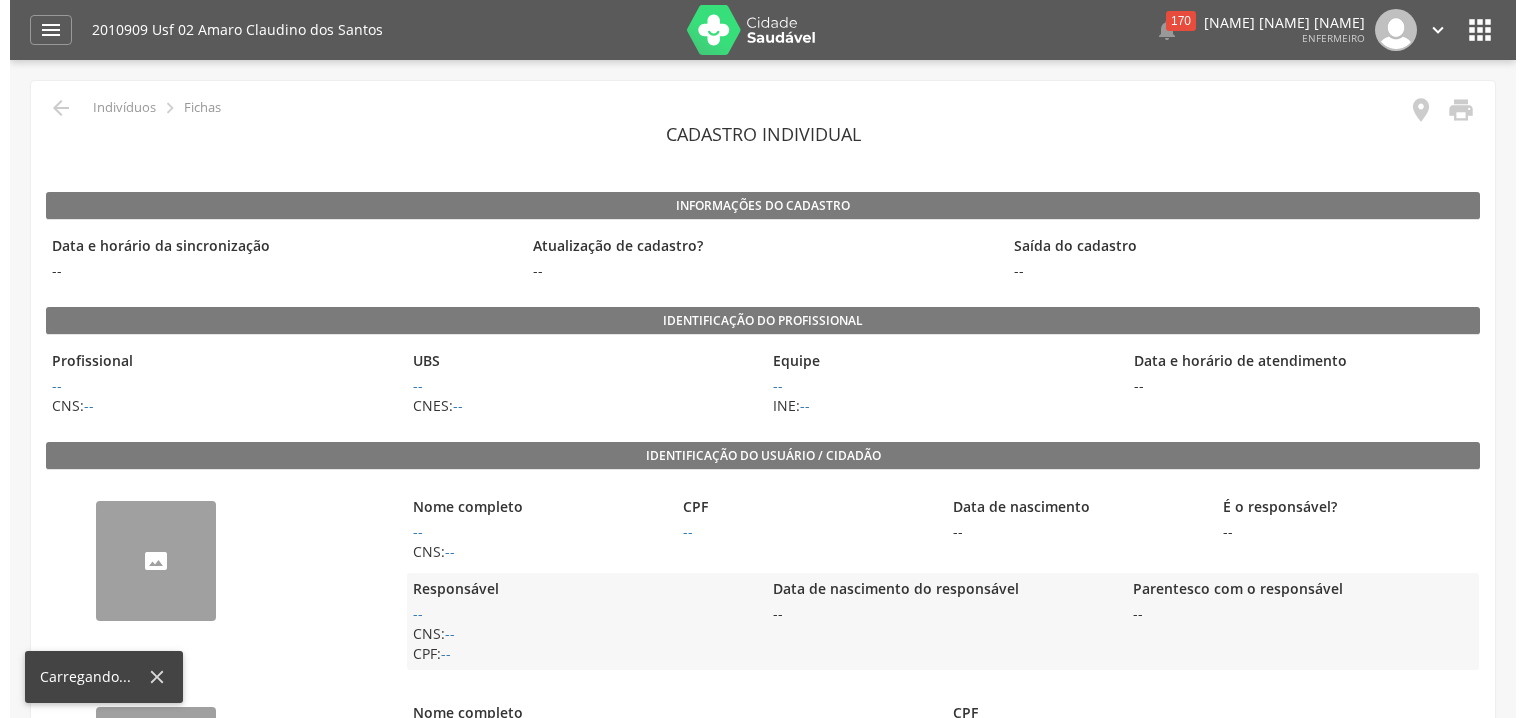 scroll, scrollTop: 0, scrollLeft: 0, axis: both 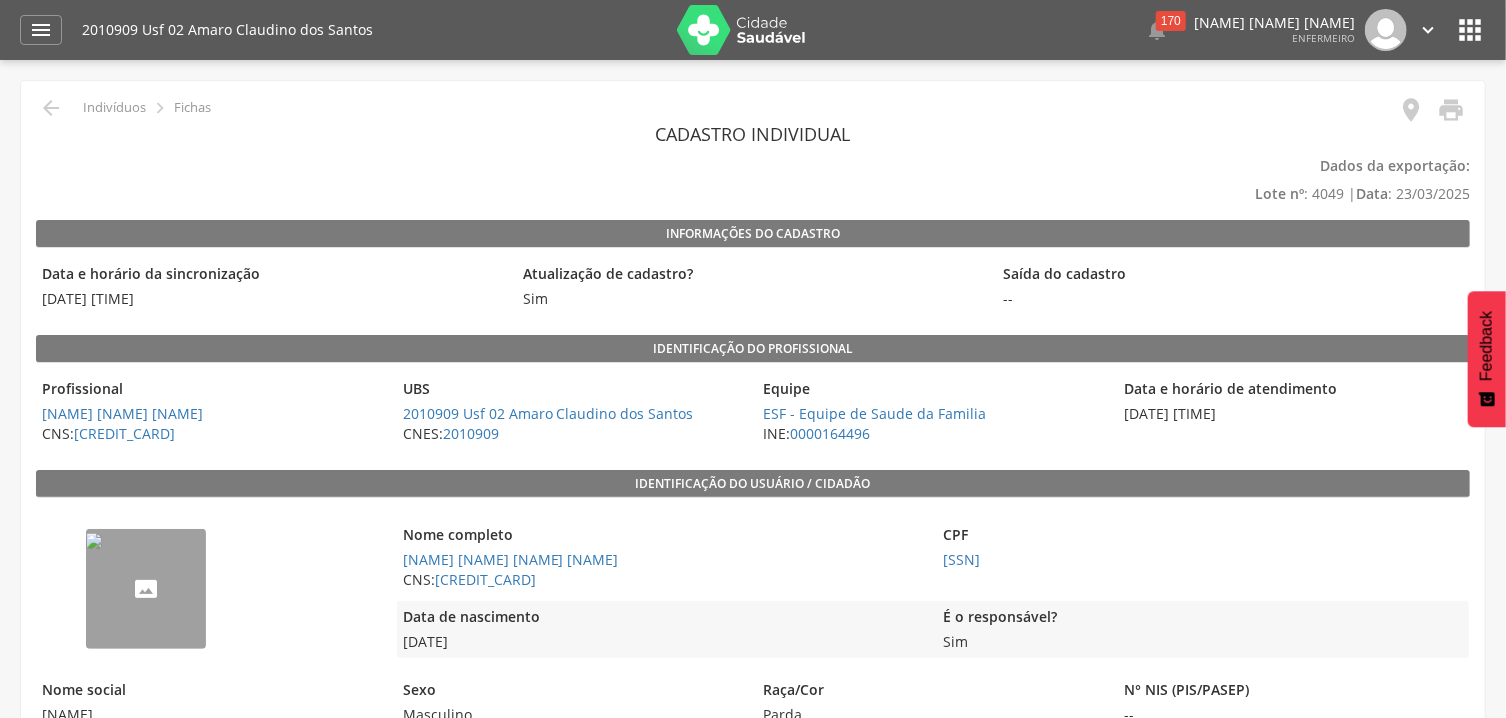 click on "--" at bounding box center [94, 541] 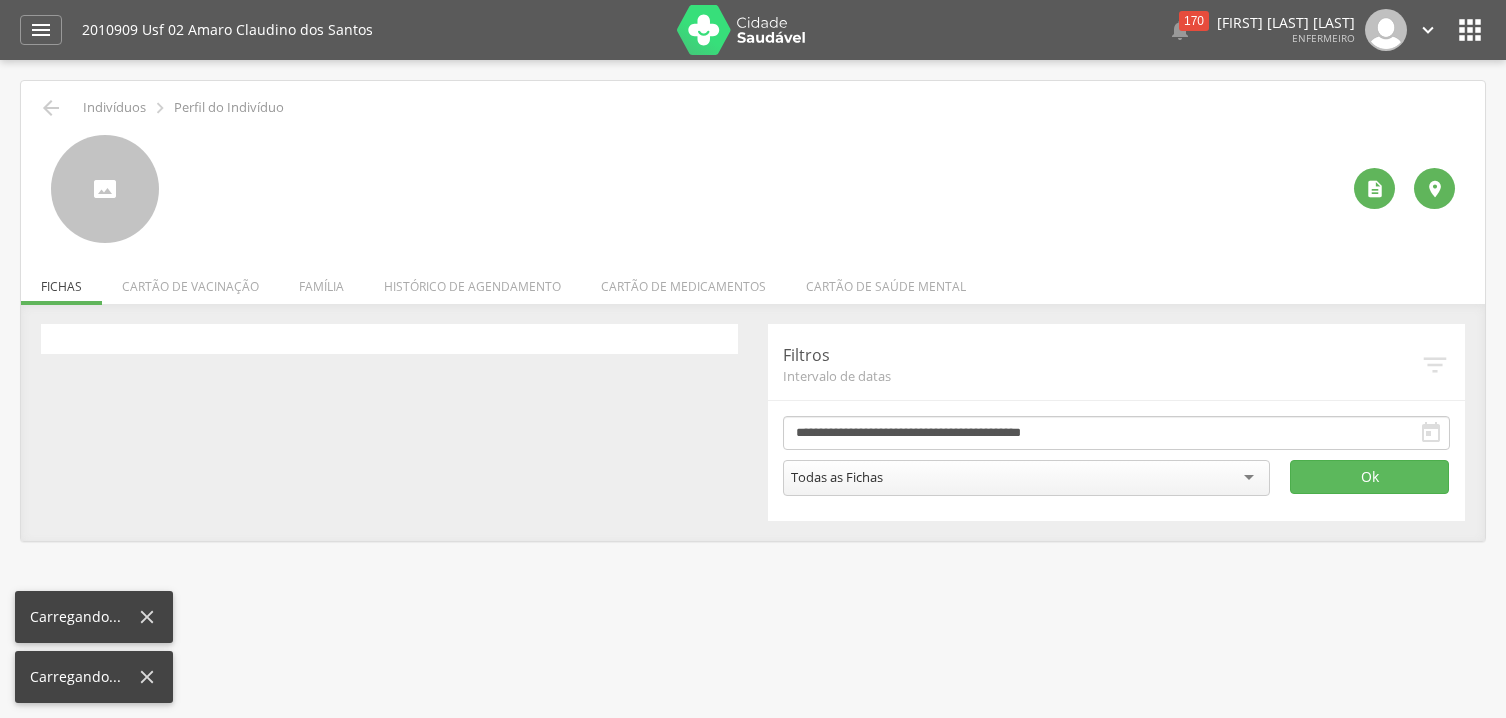 scroll, scrollTop: 0, scrollLeft: 0, axis: both 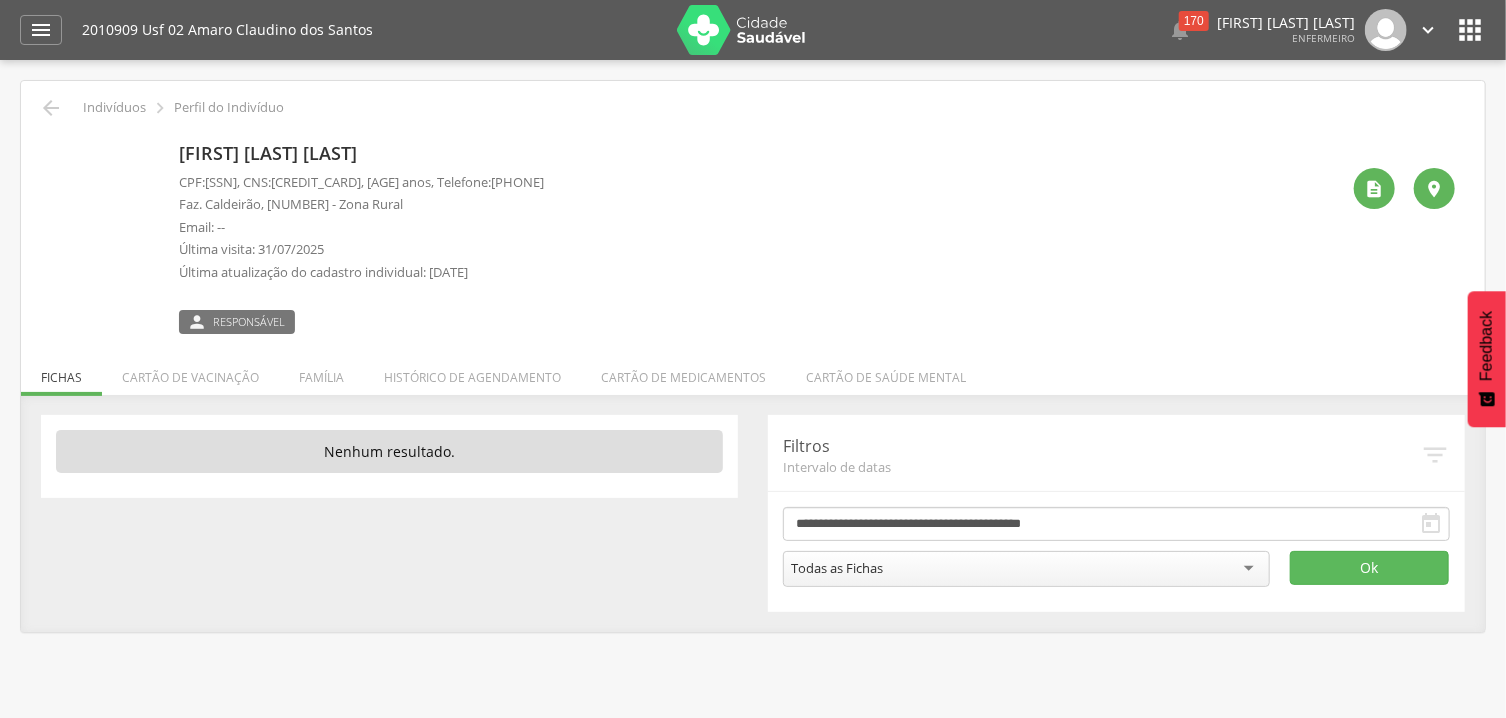 click at bounding box center [51, 146] 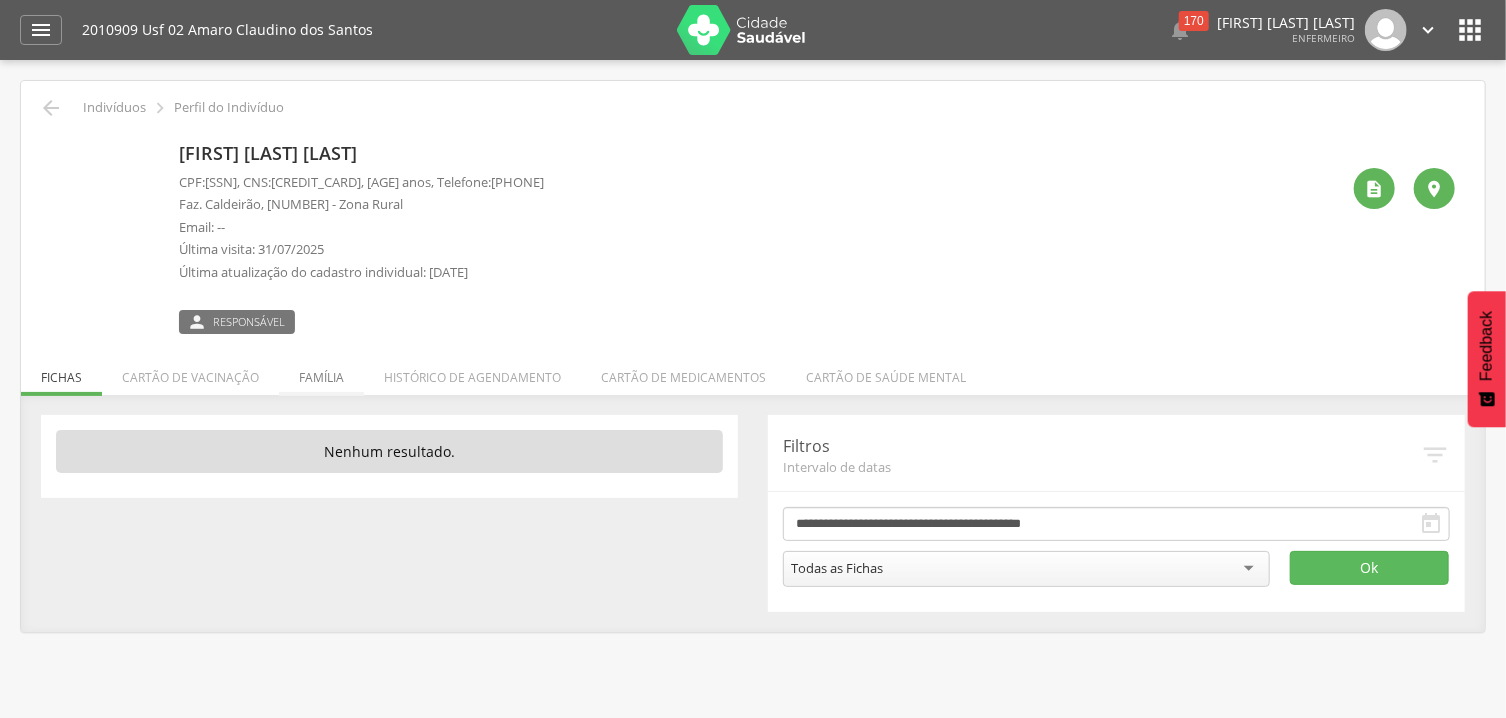 click on "Família" at bounding box center (321, 372) 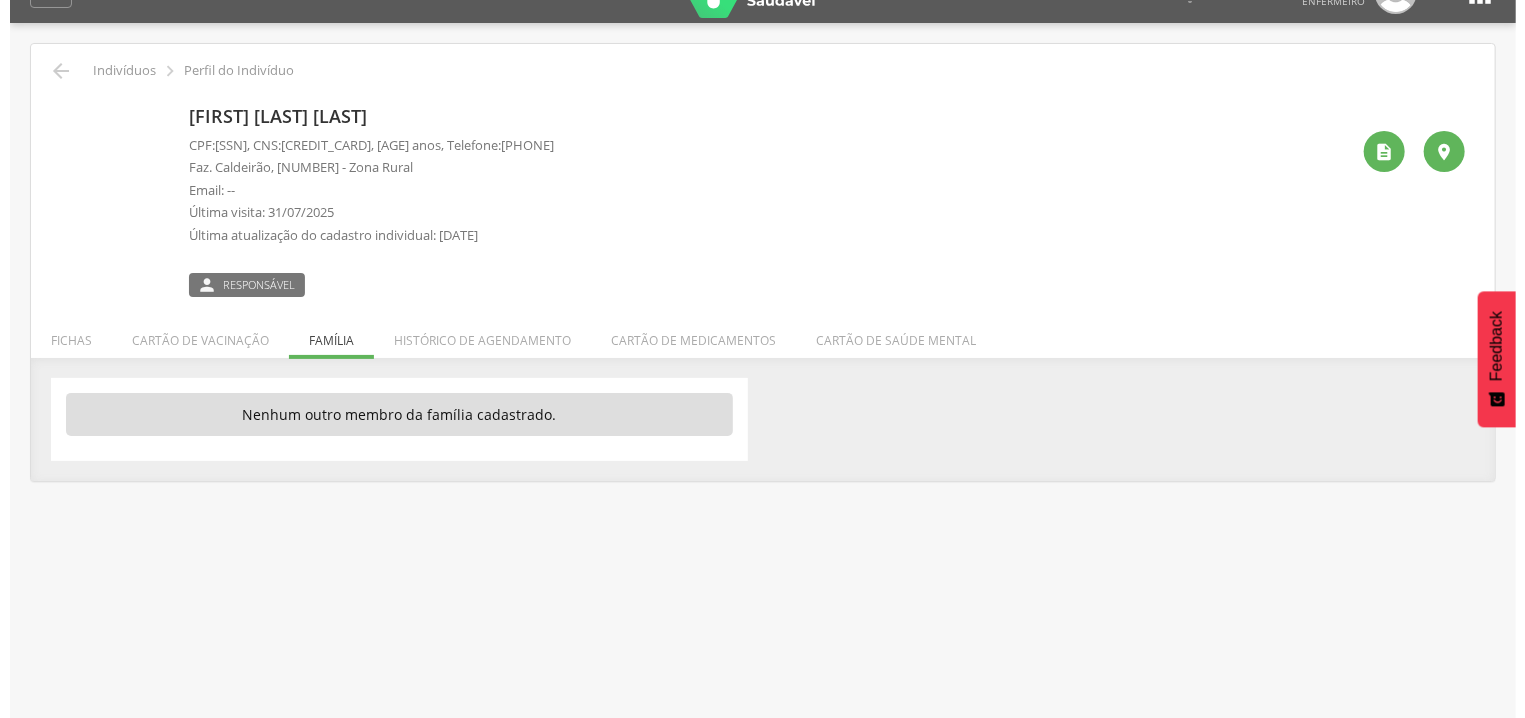 scroll, scrollTop: 60, scrollLeft: 0, axis: vertical 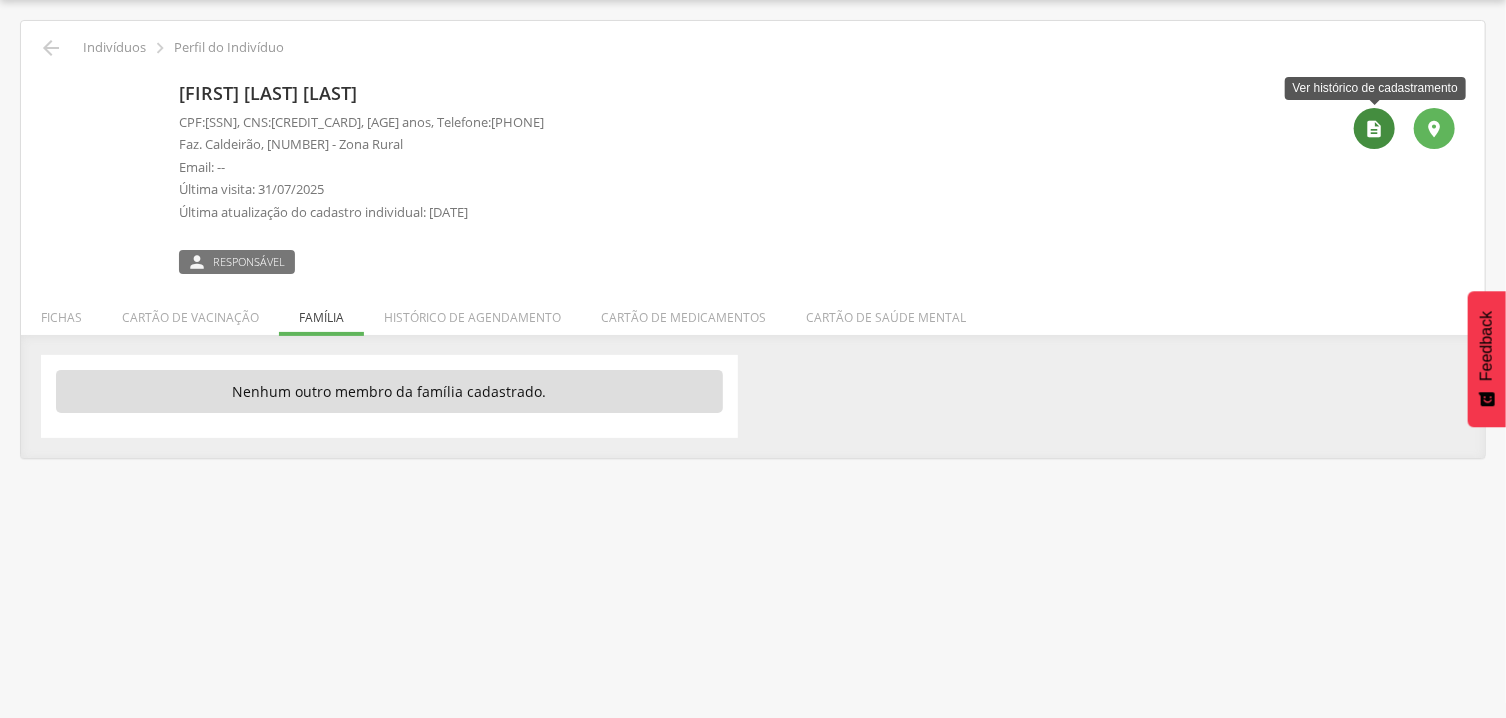 click on "" at bounding box center [1374, 128] 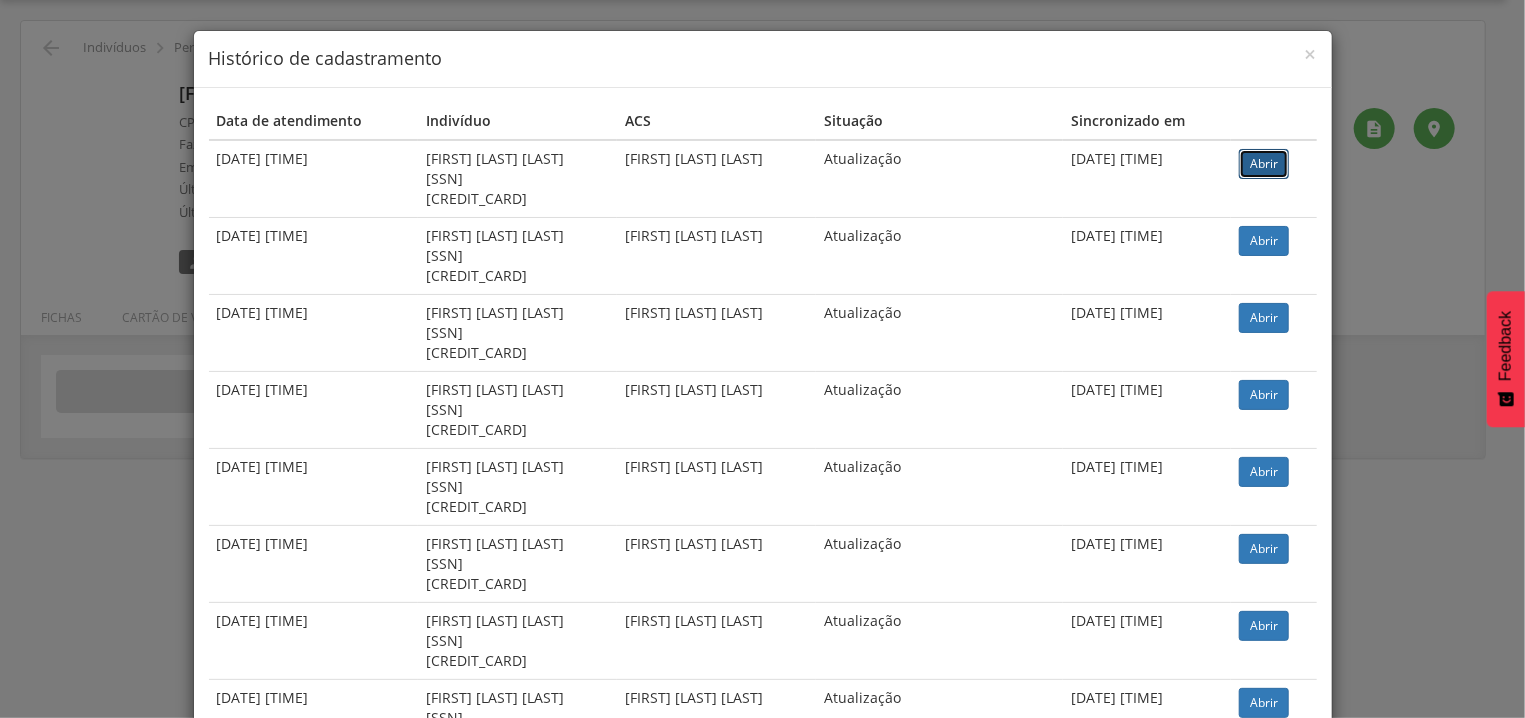 click on "Abrir" at bounding box center [1264, 164] 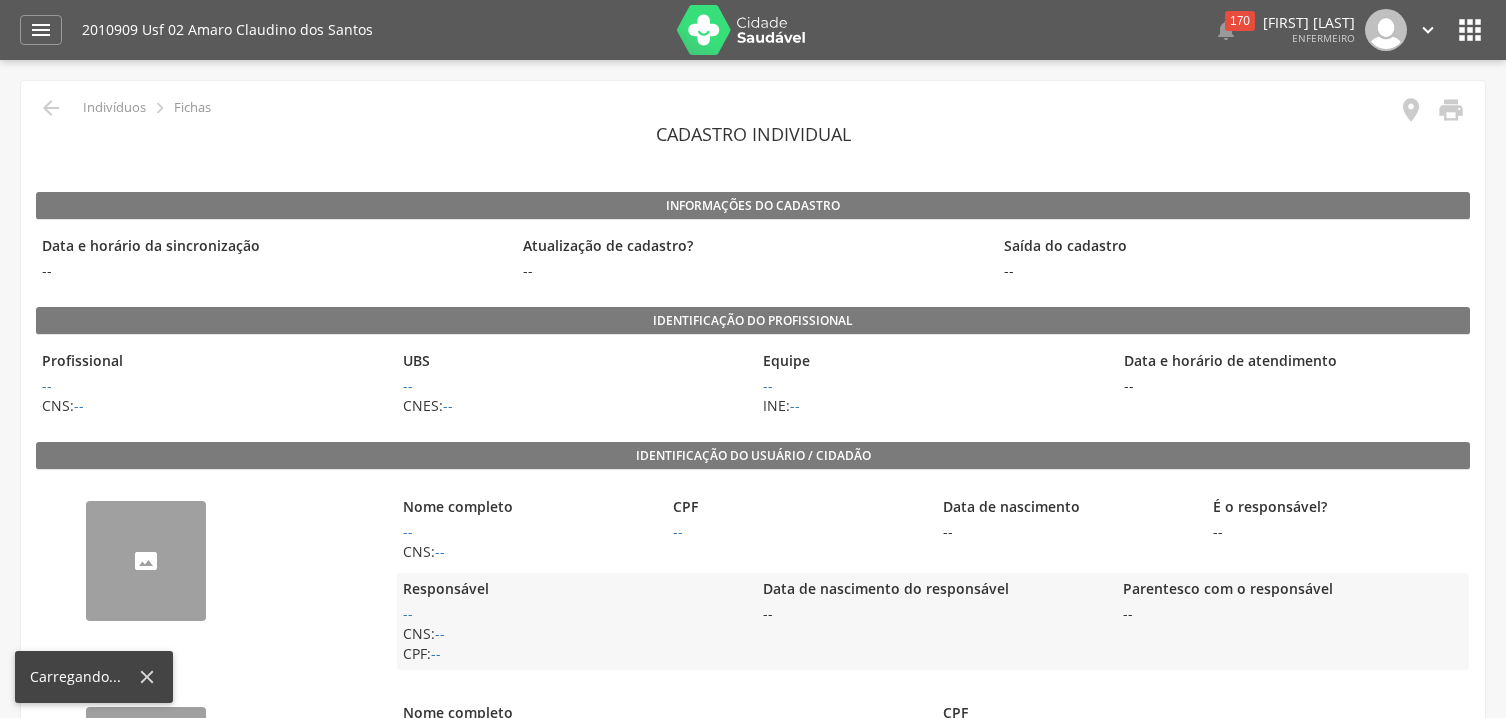 scroll, scrollTop: 0, scrollLeft: 0, axis: both 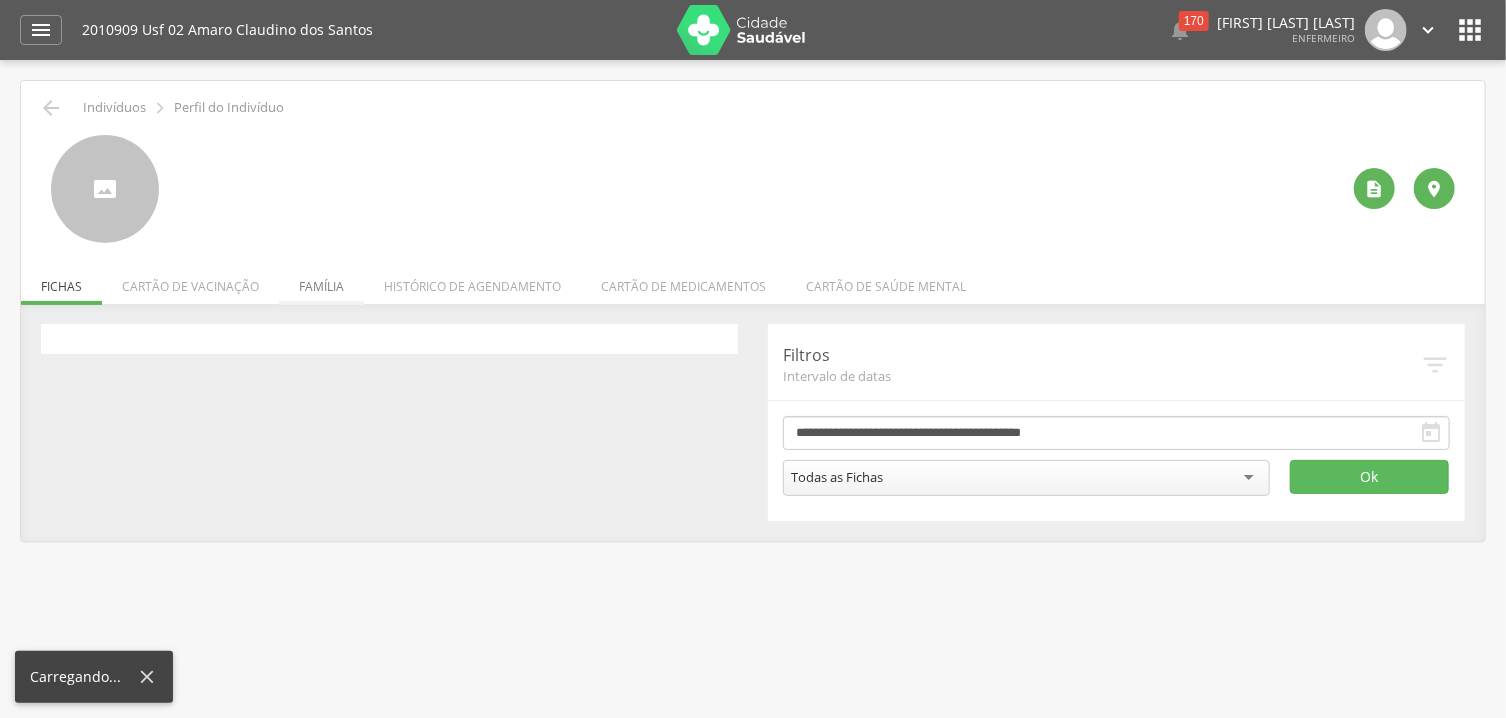 click on "Família" at bounding box center [321, 281] 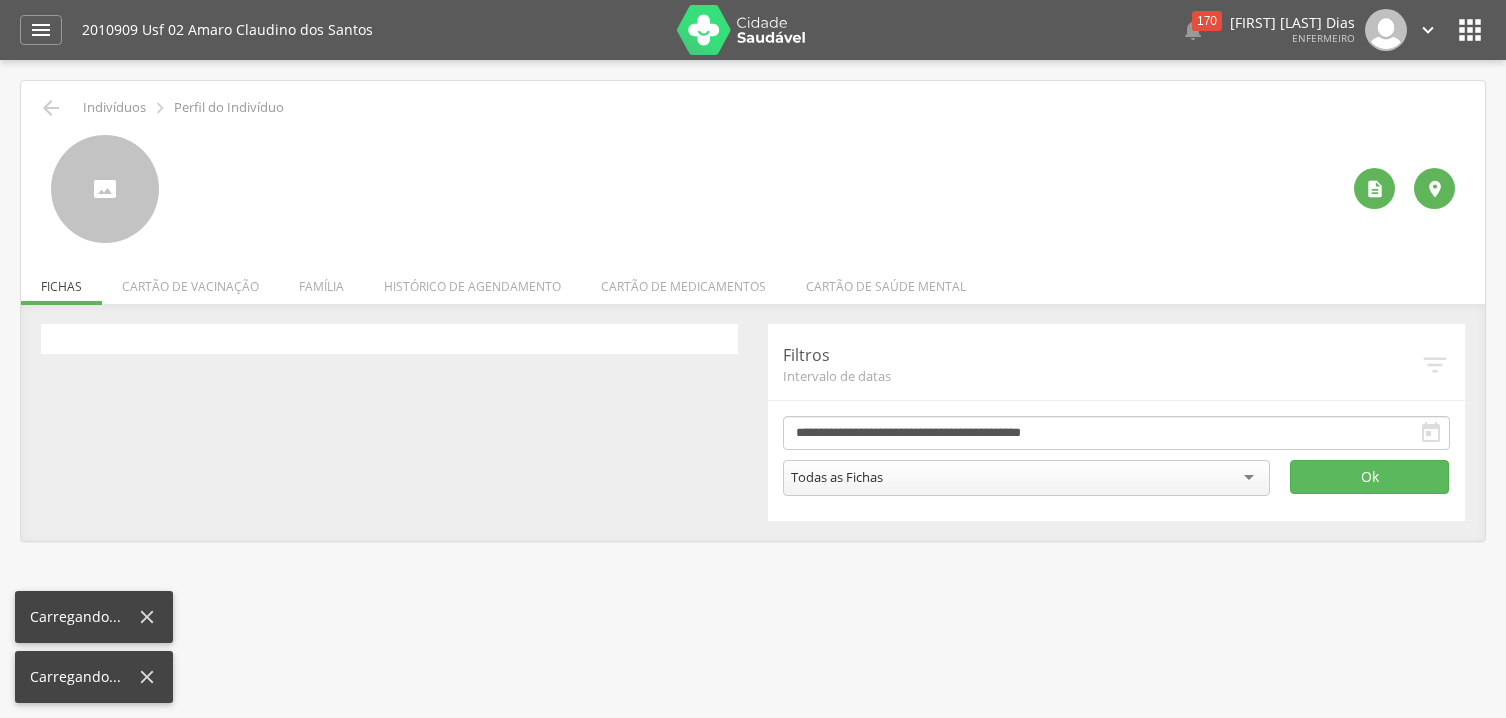 scroll, scrollTop: 0, scrollLeft: 0, axis: both 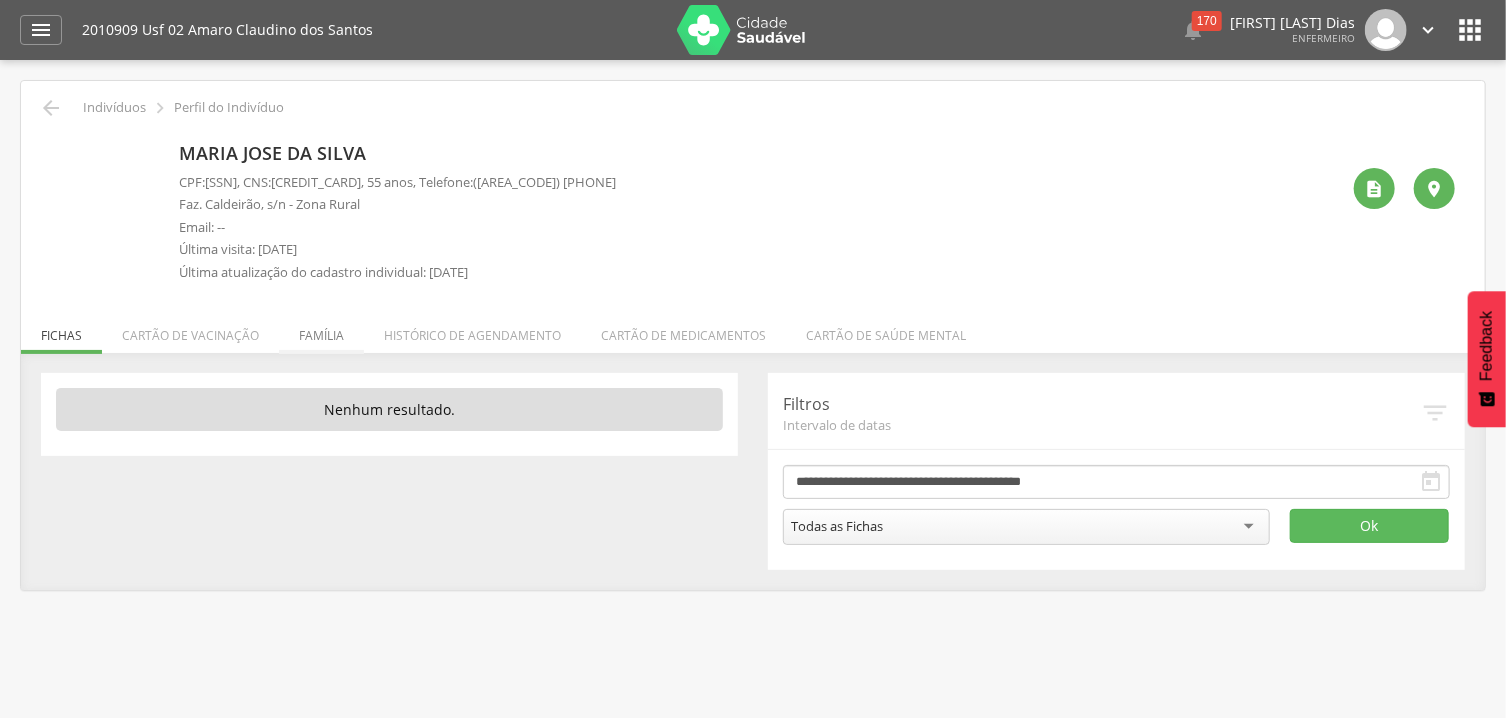 click on "Família" at bounding box center [321, 330] 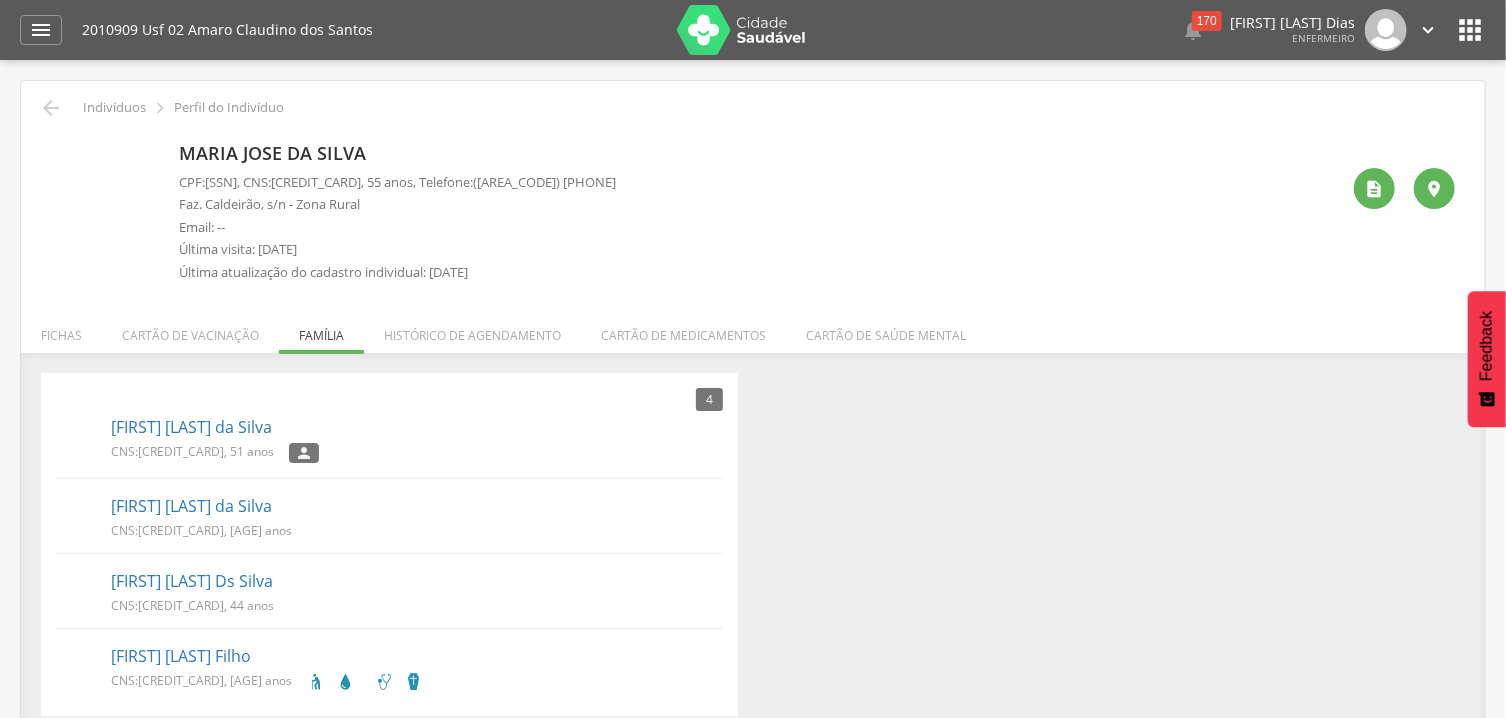 scroll, scrollTop: 60, scrollLeft: 0, axis: vertical 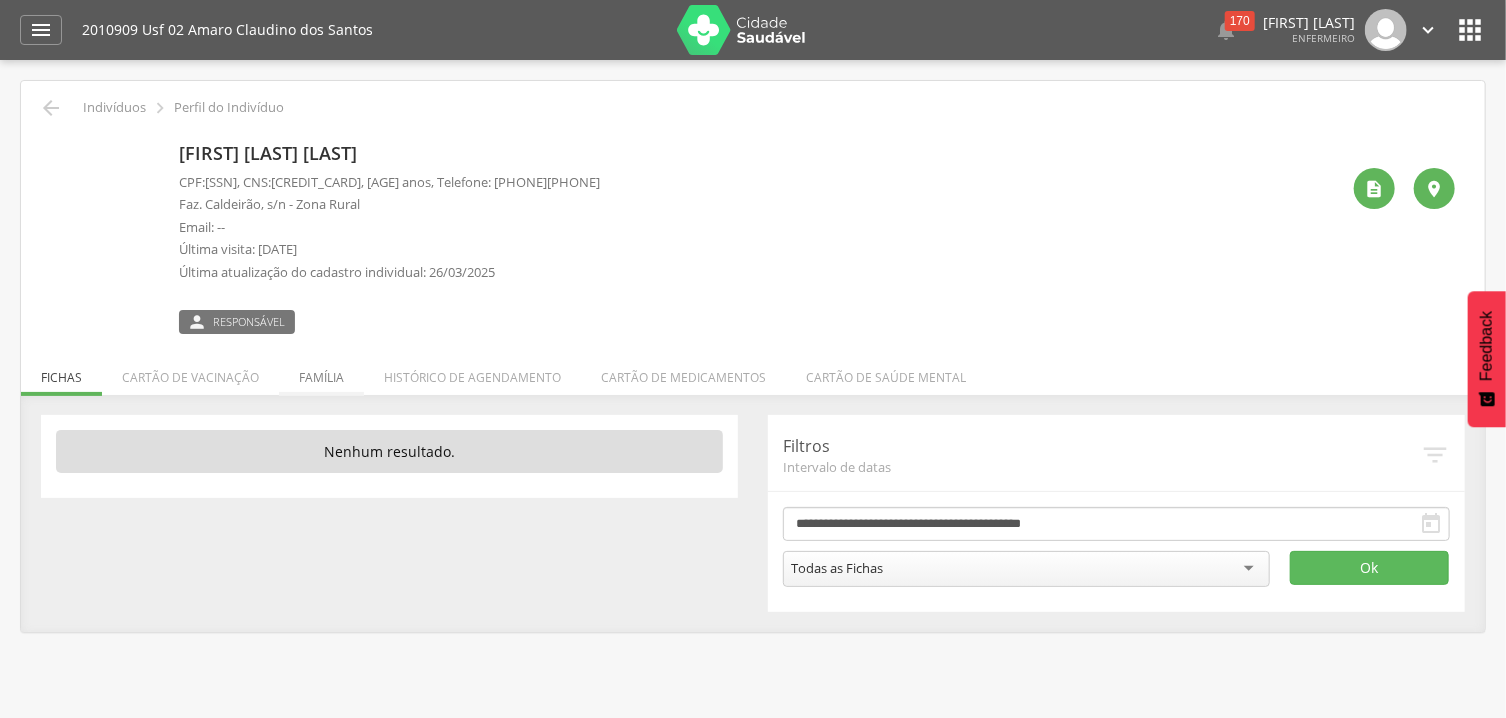 click on "Família" at bounding box center (321, 372) 